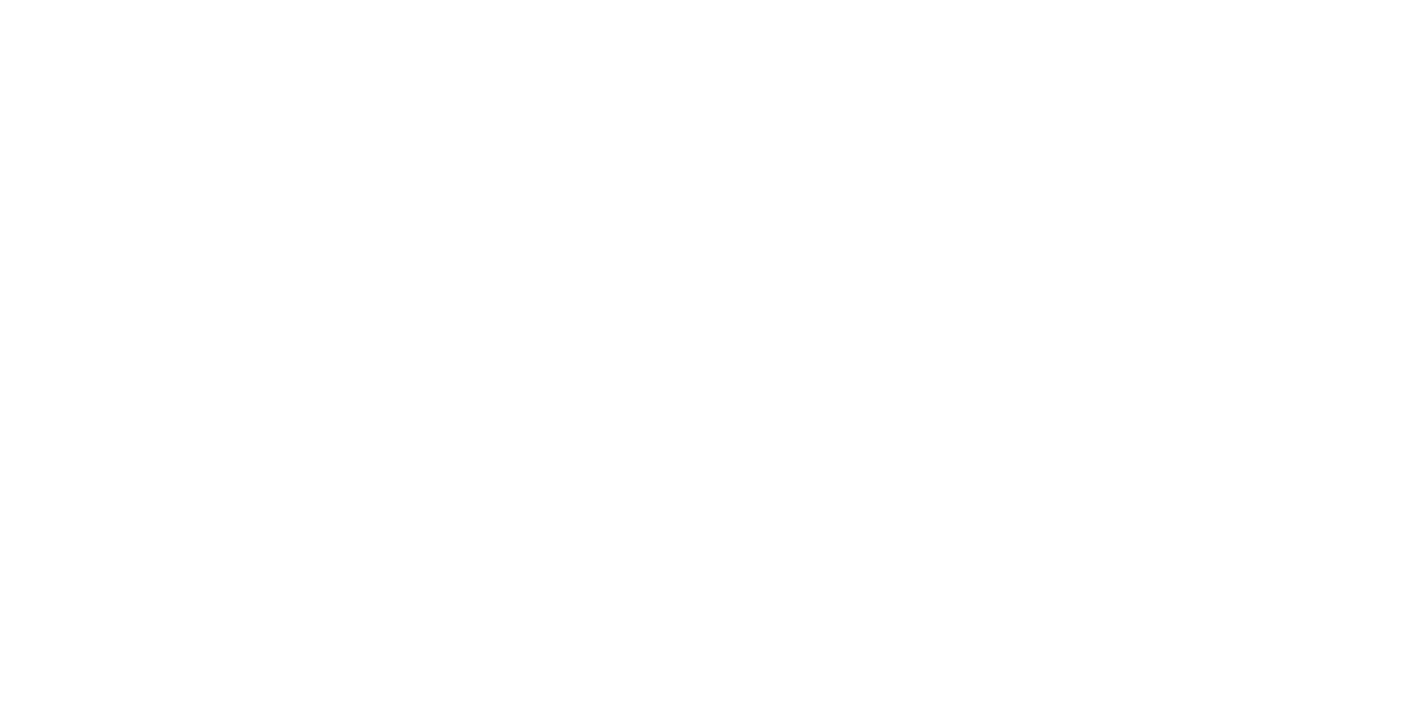 scroll, scrollTop: 0, scrollLeft: 0, axis: both 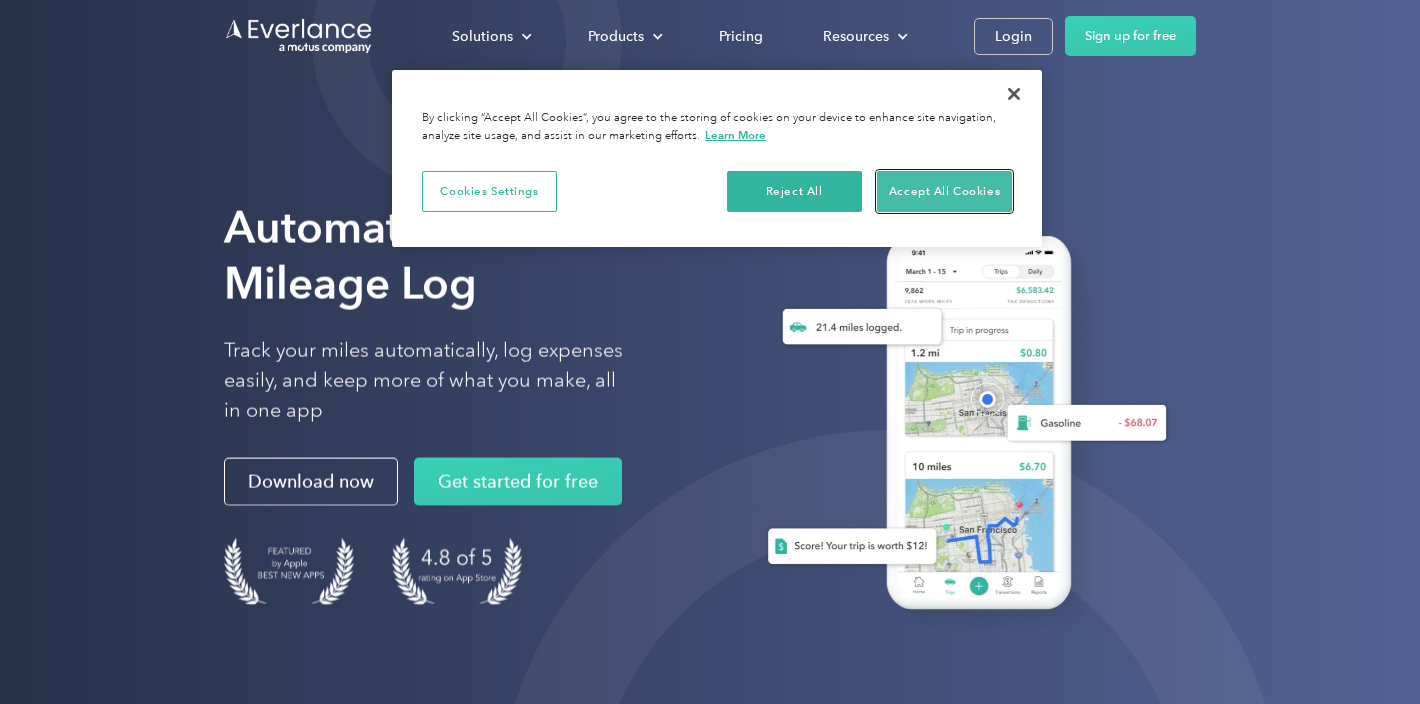 click on "Accept All Cookies" at bounding box center [944, 192] 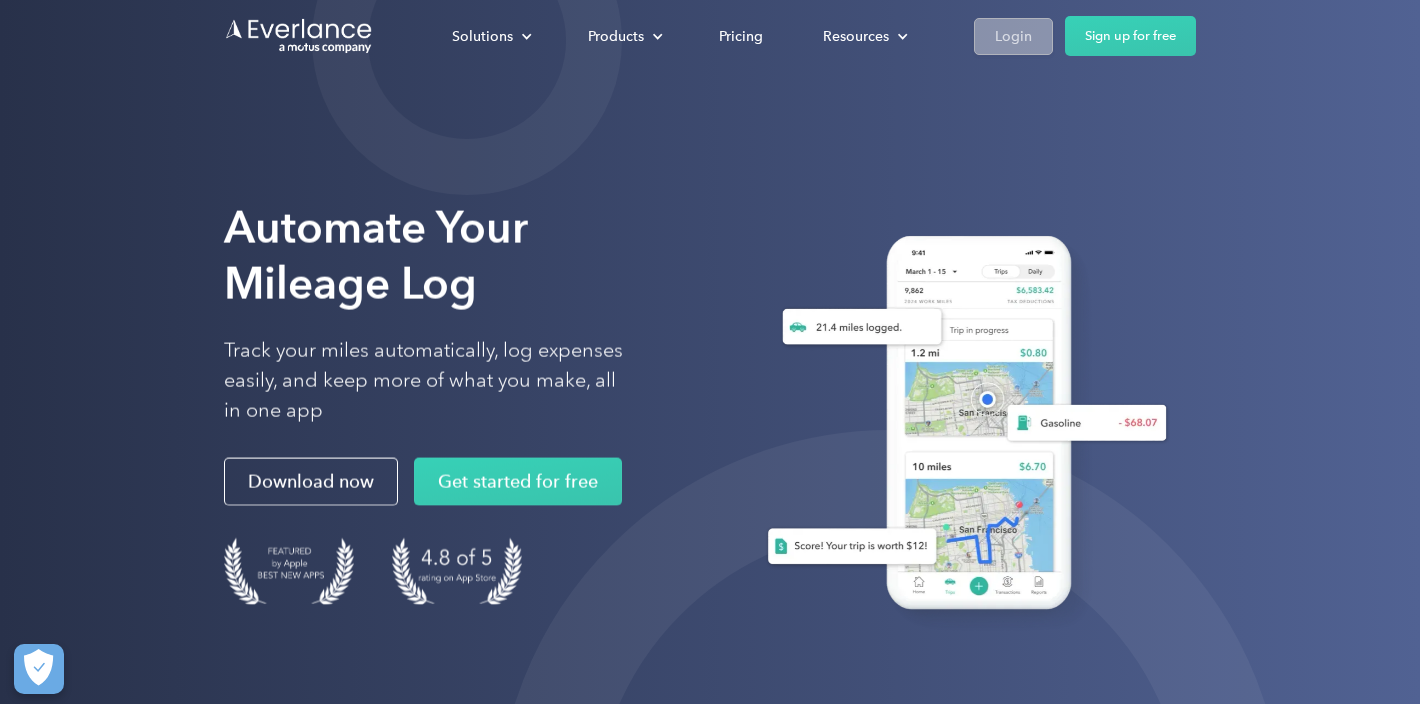 click on "Login" at bounding box center [1013, 36] 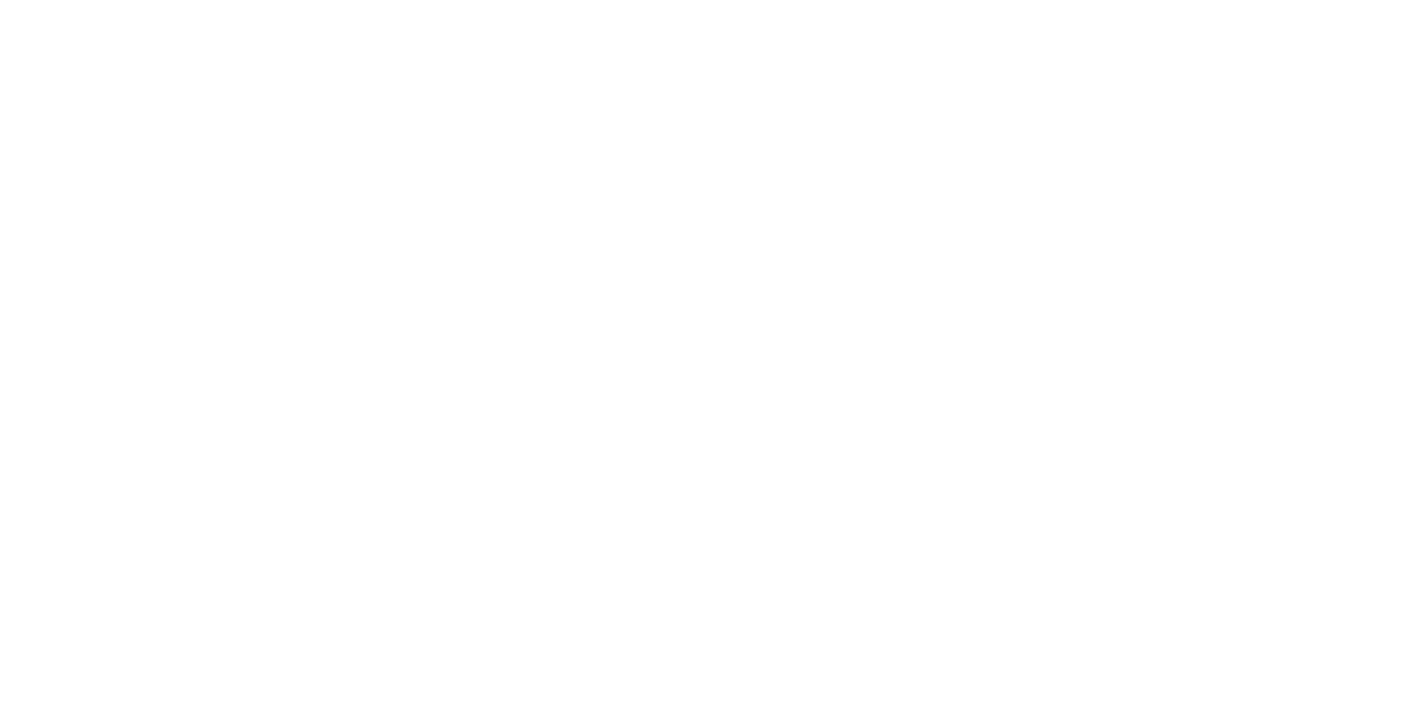 scroll, scrollTop: 0, scrollLeft: 0, axis: both 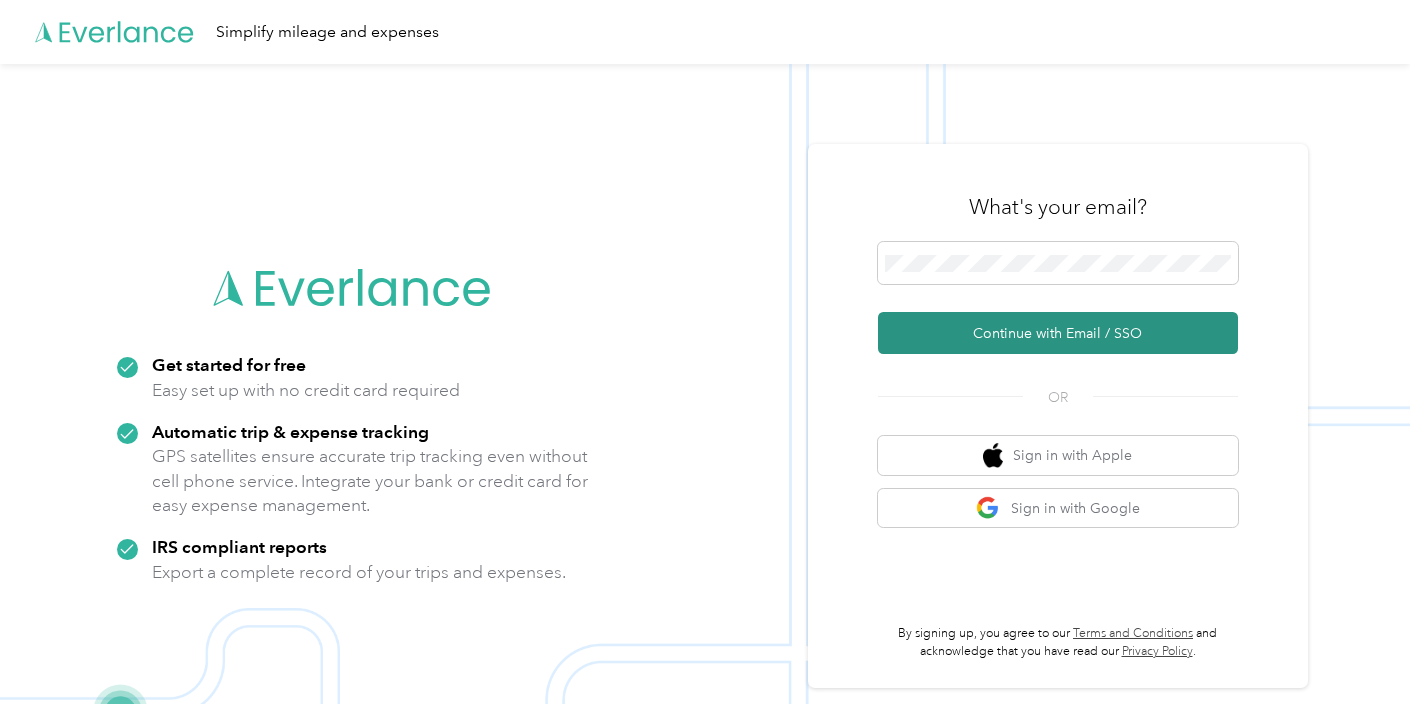 click on "Continue with Email / SSO" at bounding box center [1058, 333] 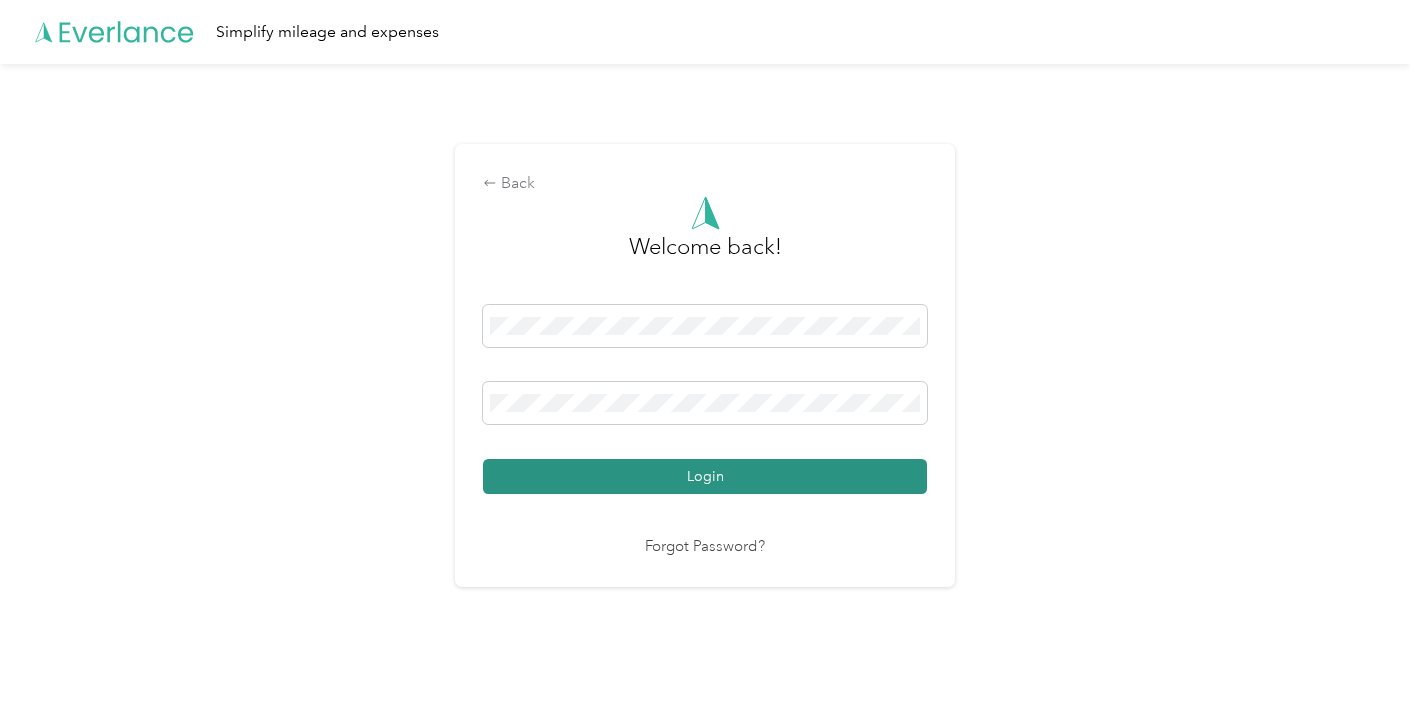 click on "Login" at bounding box center [705, 476] 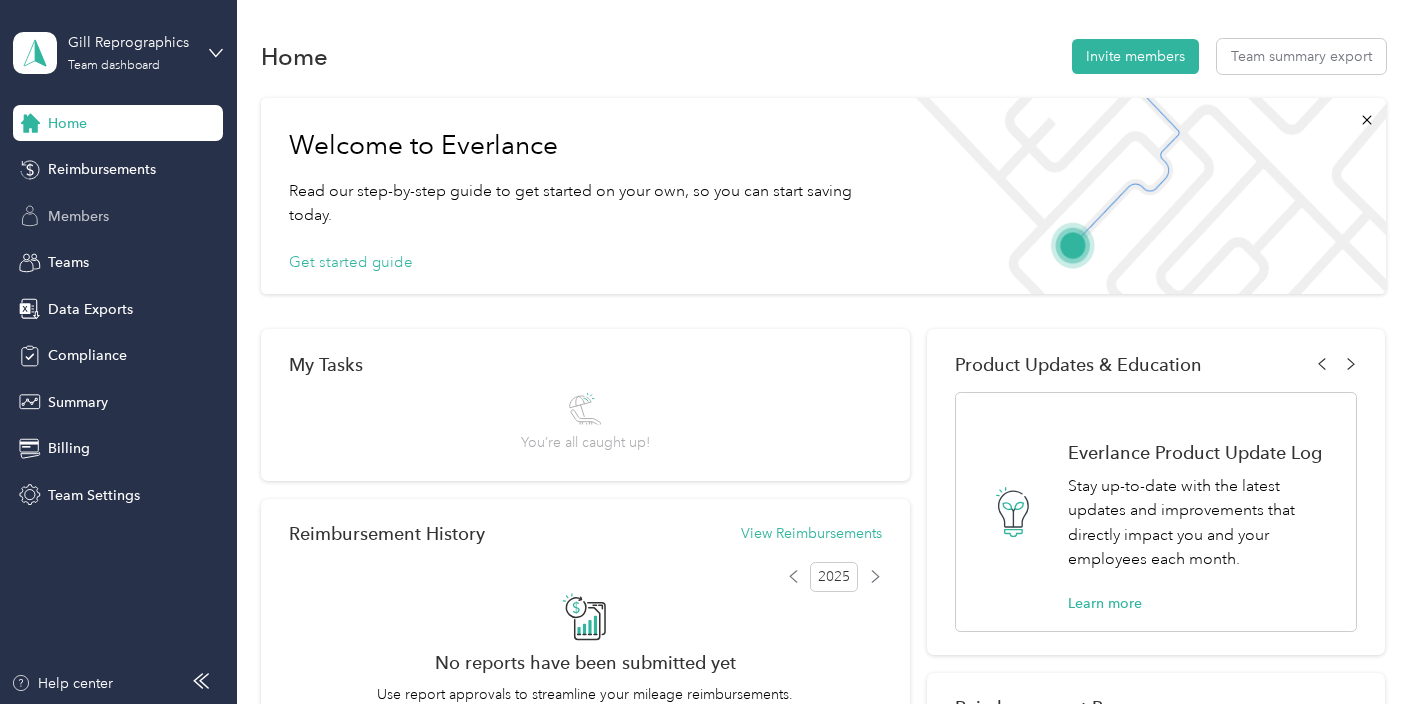 click on "Members" at bounding box center (78, 216) 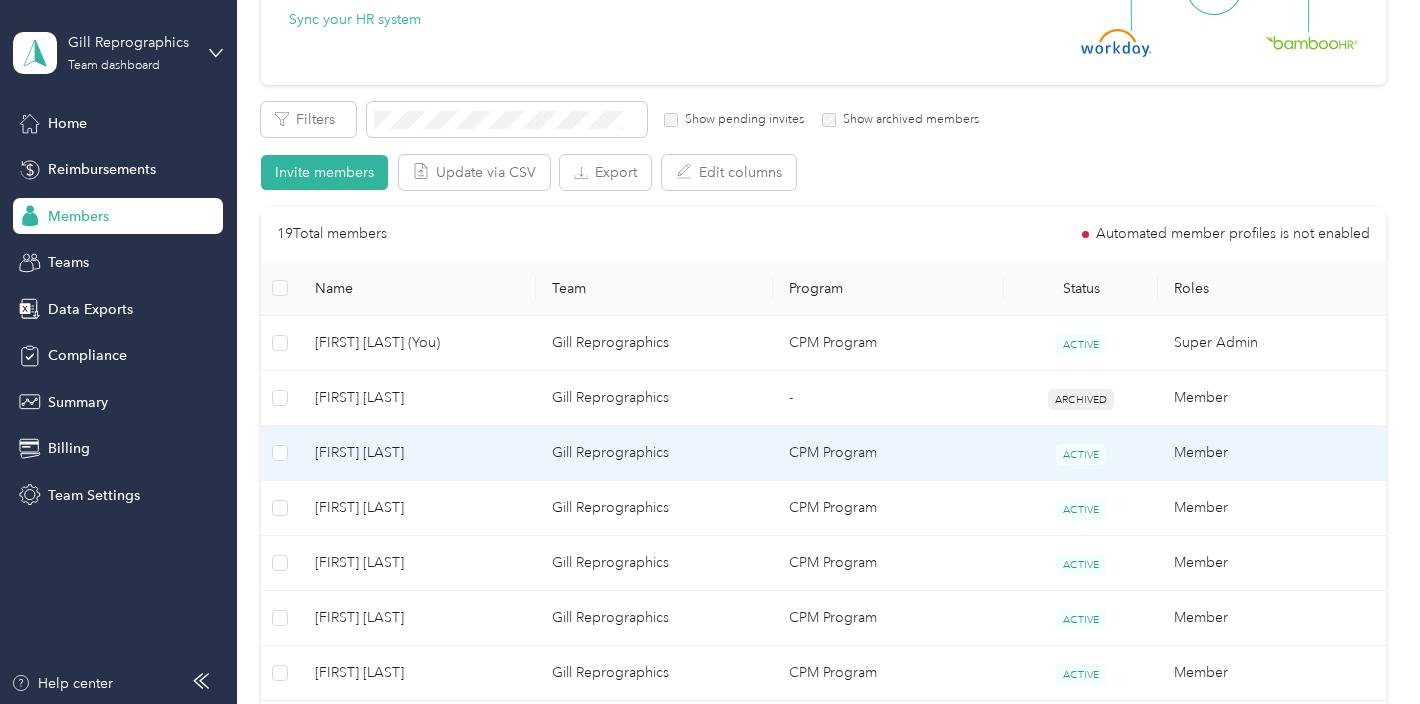 scroll, scrollTop: 281, scrollLeft: 0, axis: vertical 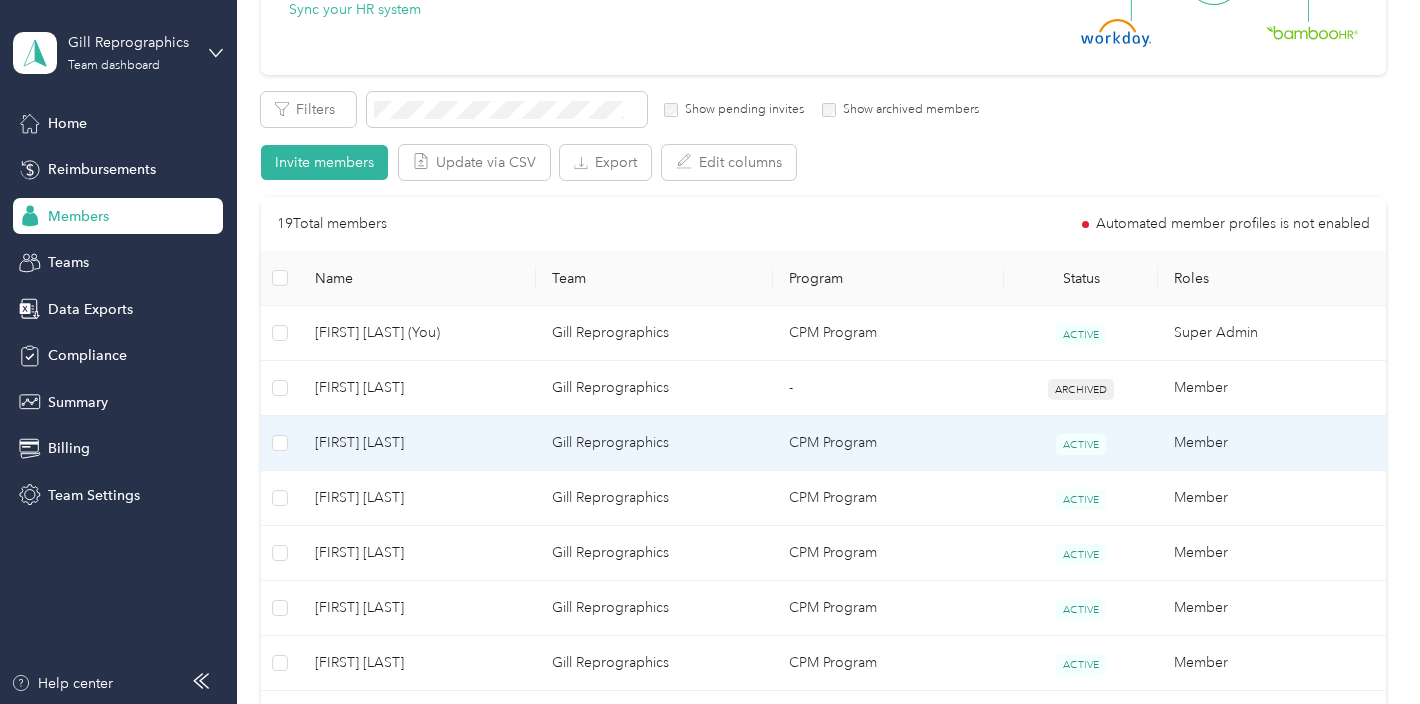 click on "Paul Vasquez" at bounding box center [417, 443] 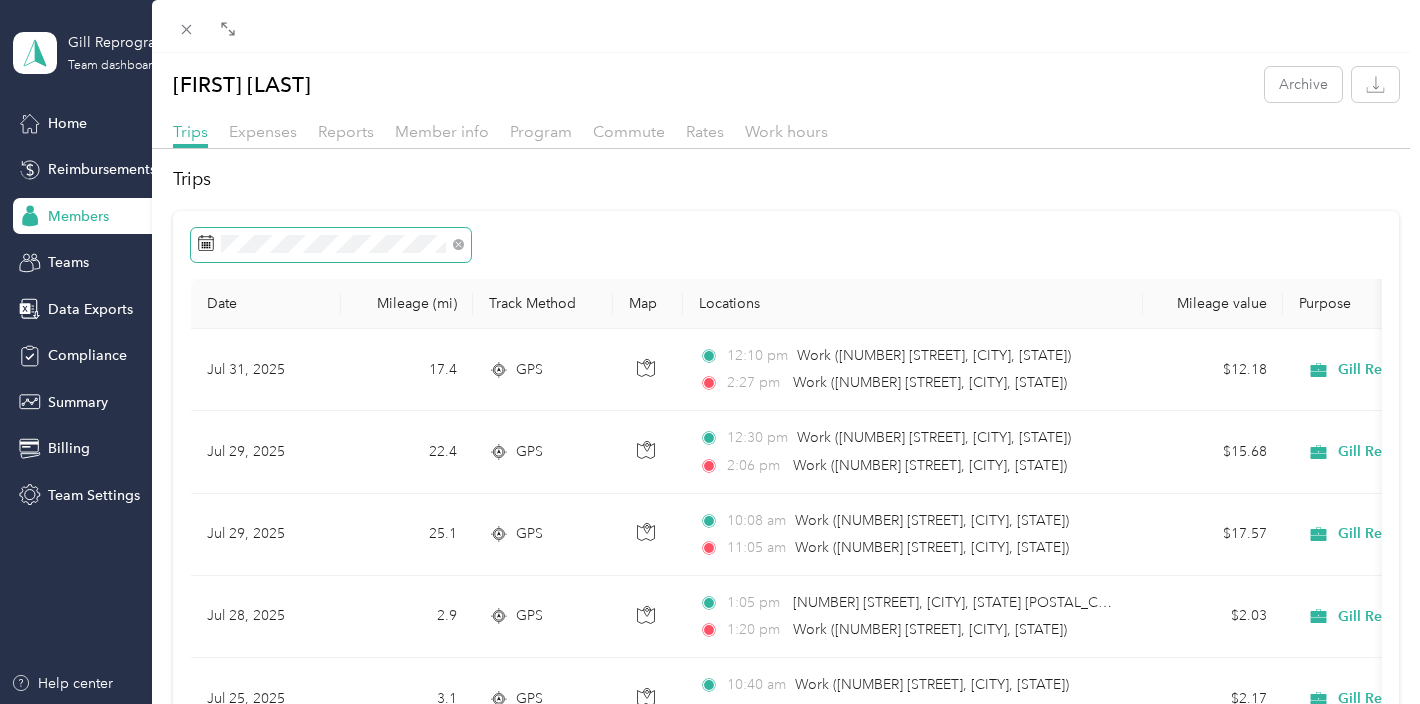 click 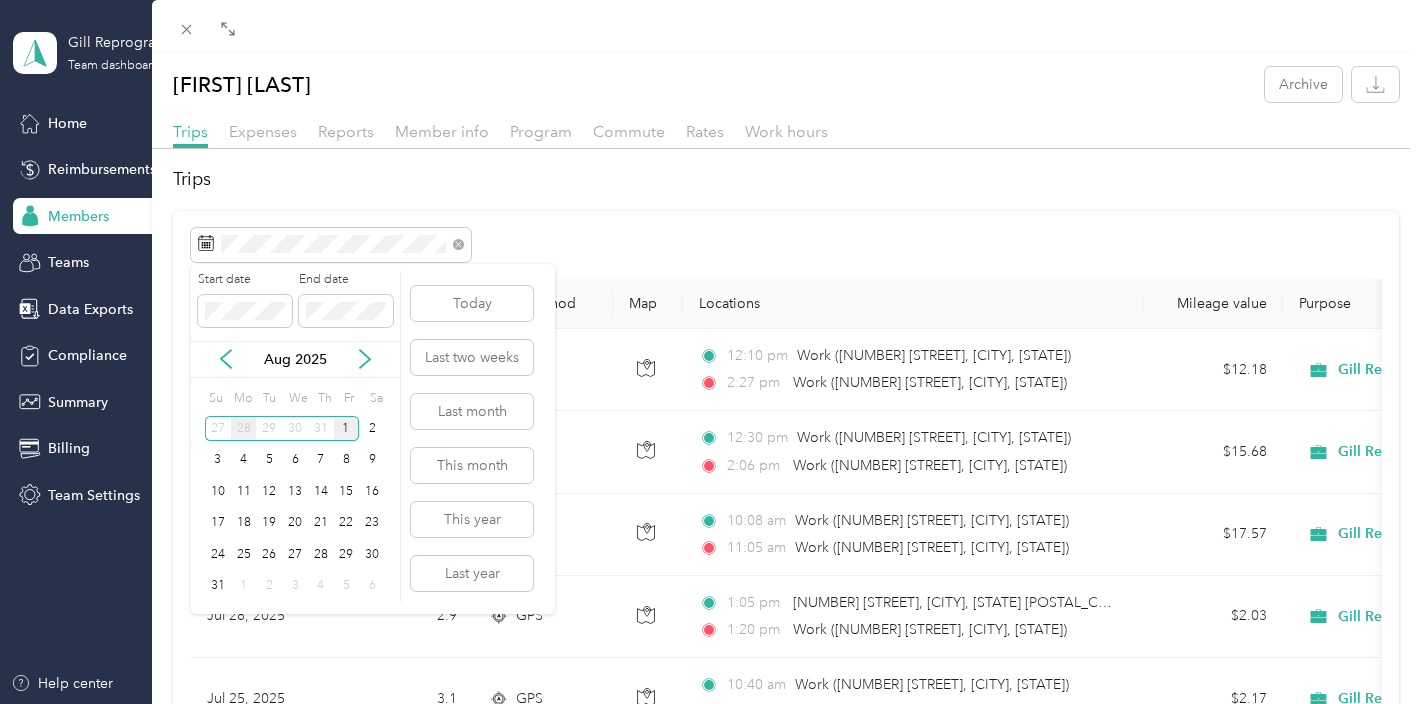 click on "28" at bounding box center [244, 428] 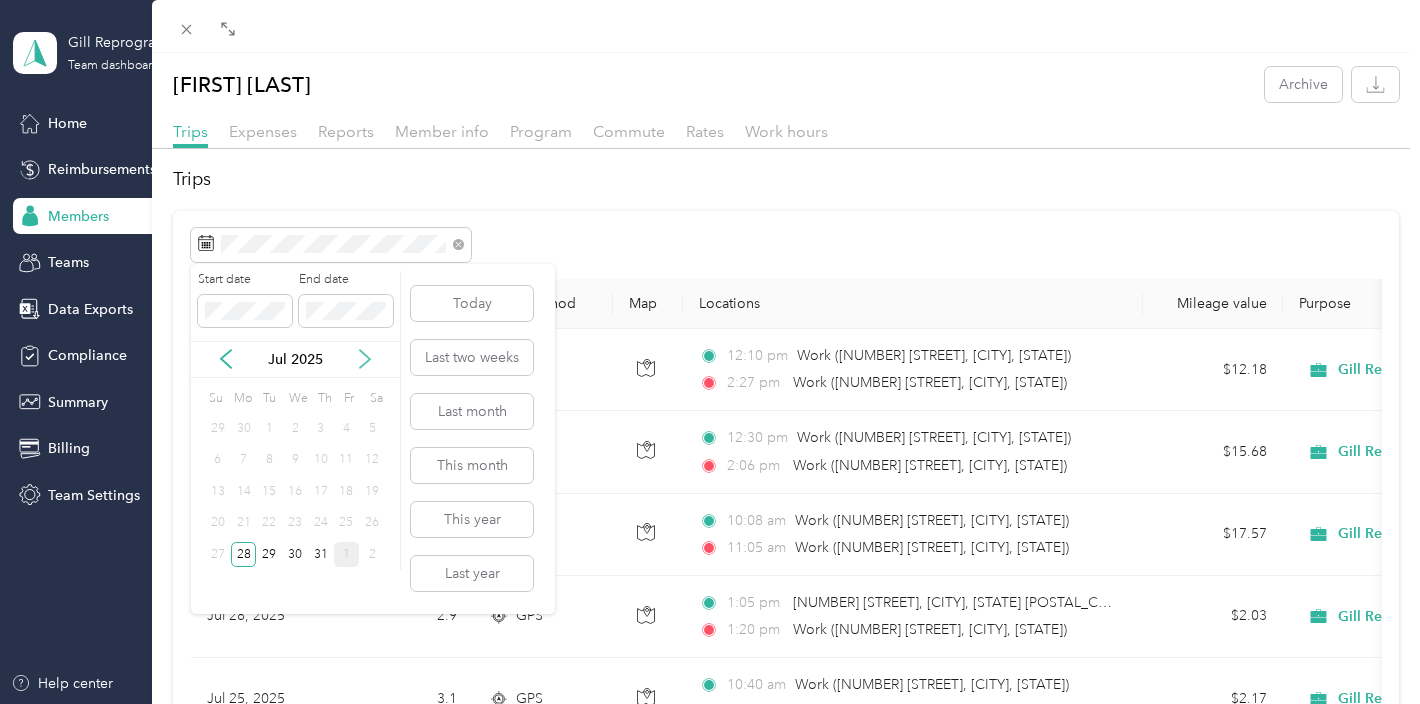 click 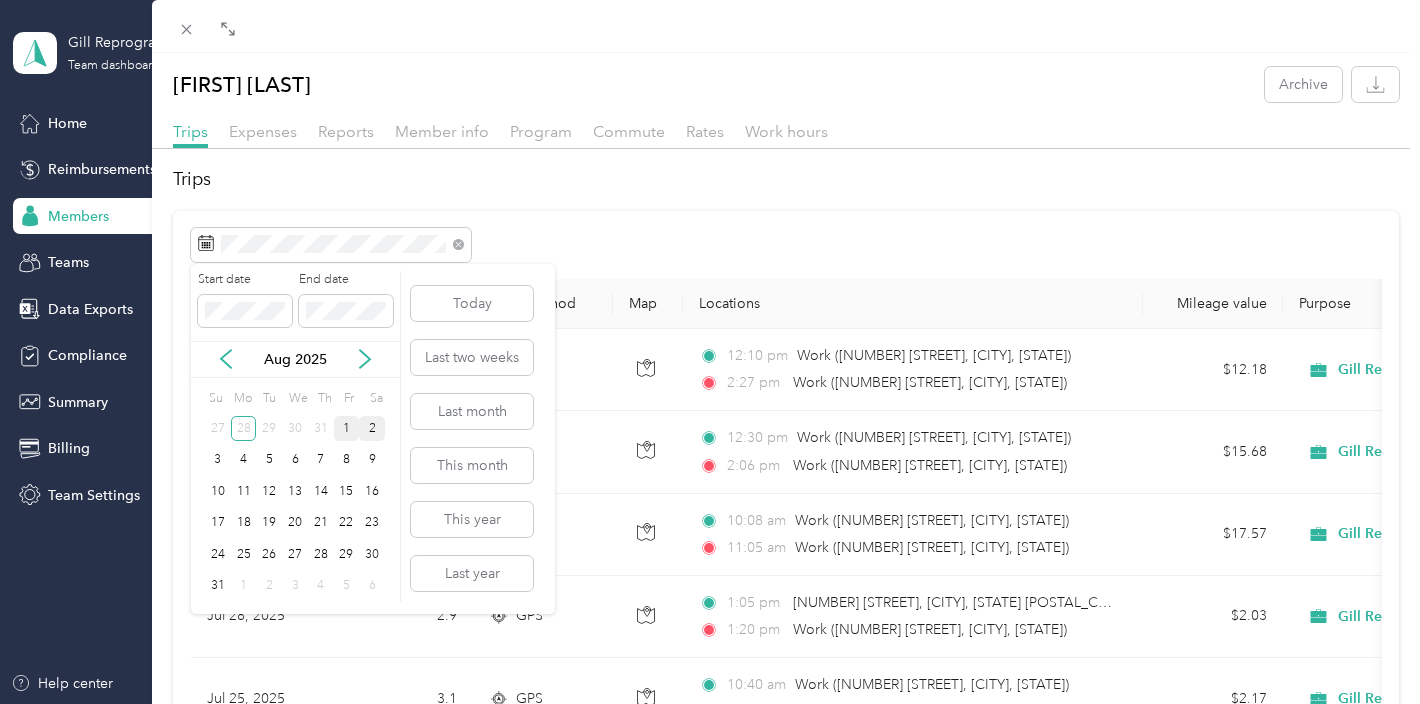 click on "2" at bounding box center (372, 428) 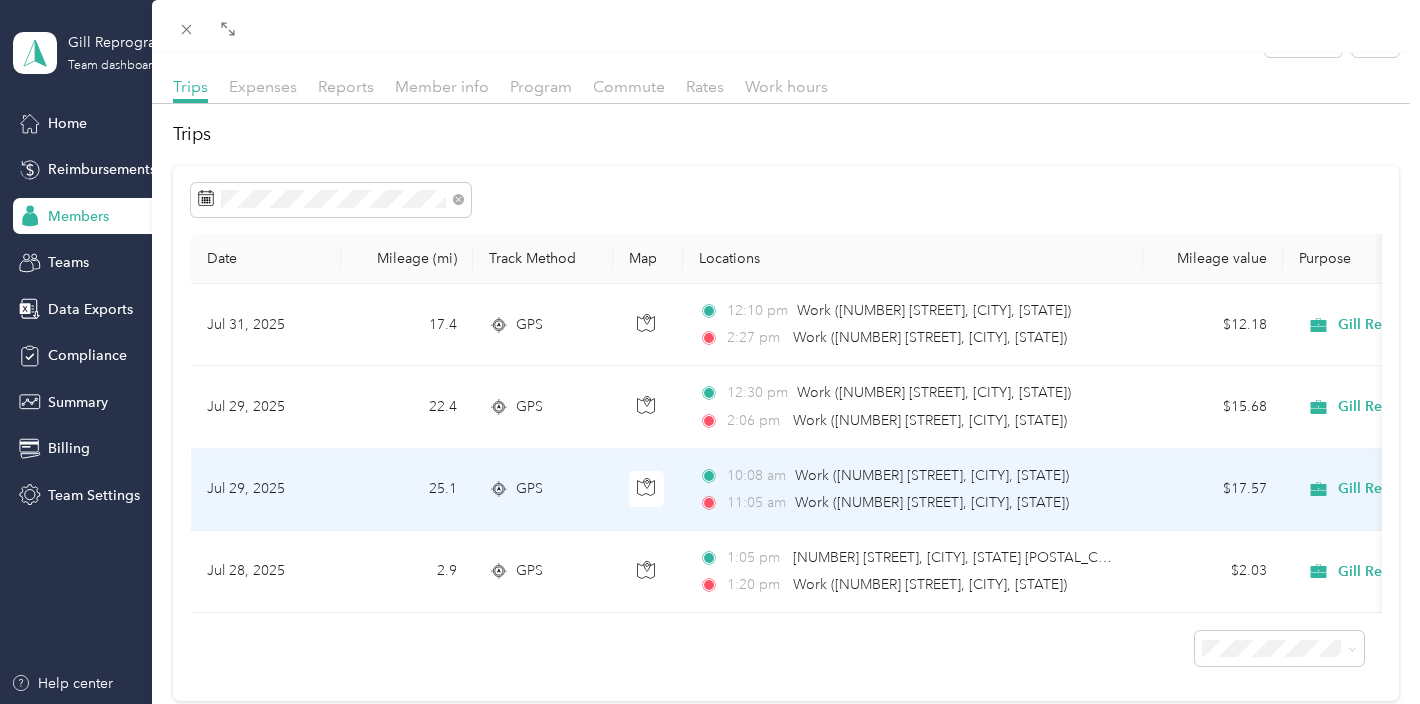 scroll, scrollTop: 41, scrollLeft: 0, axis: vertical 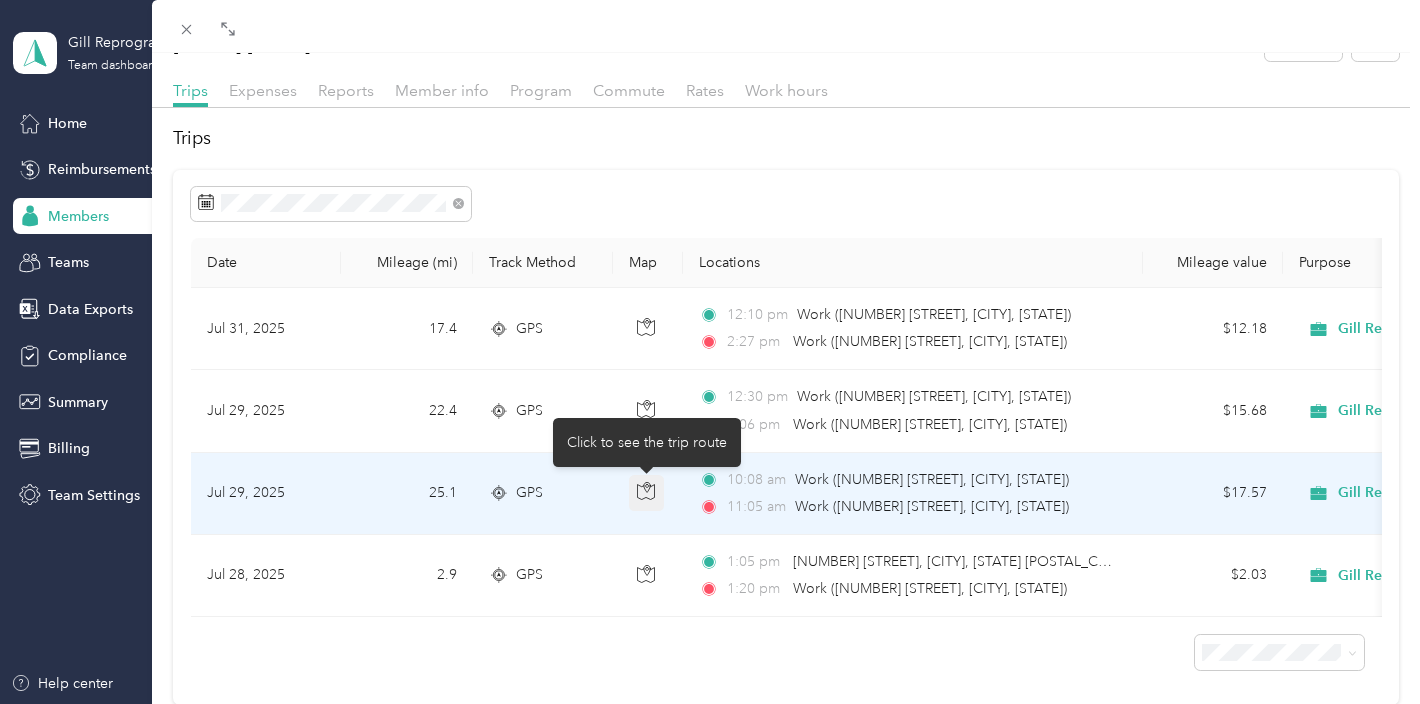 click 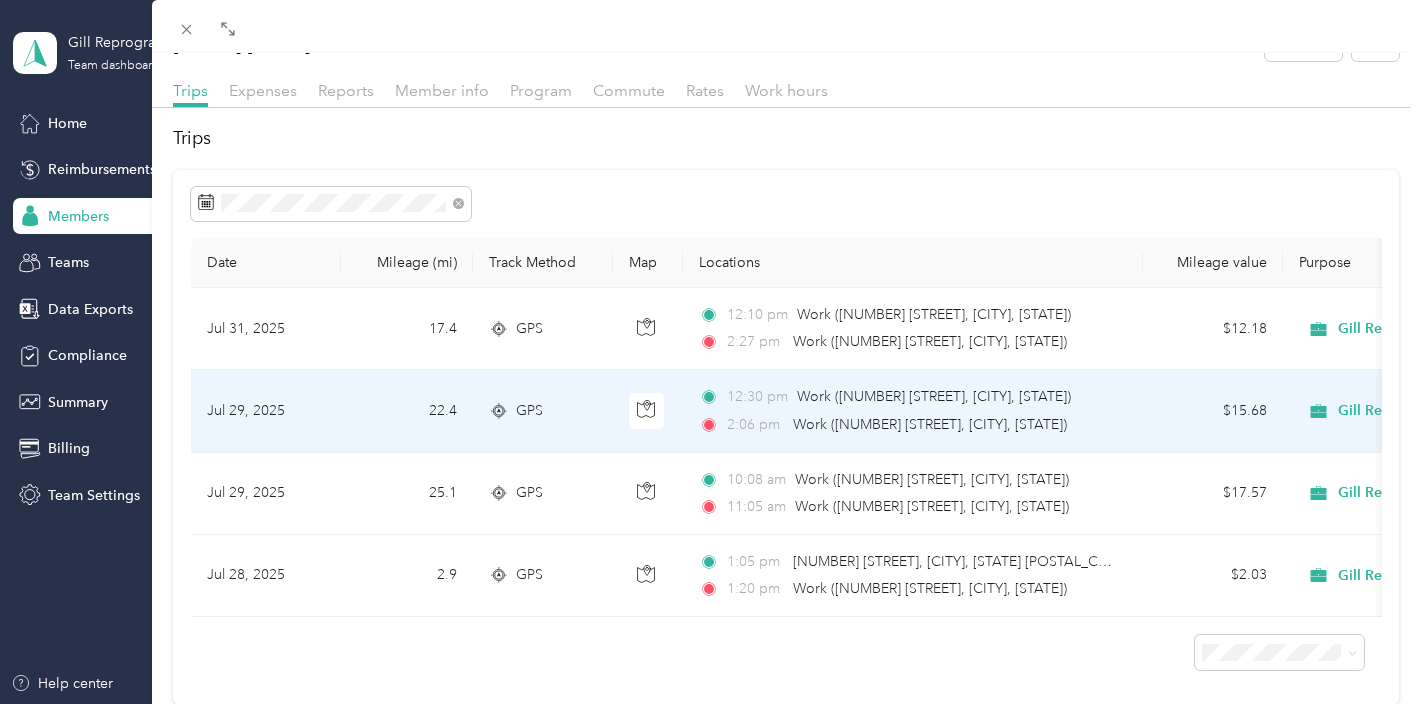 click on "Work (126 South Main Street, Fort Worth, Texas)" at bounding box center (930, 424) 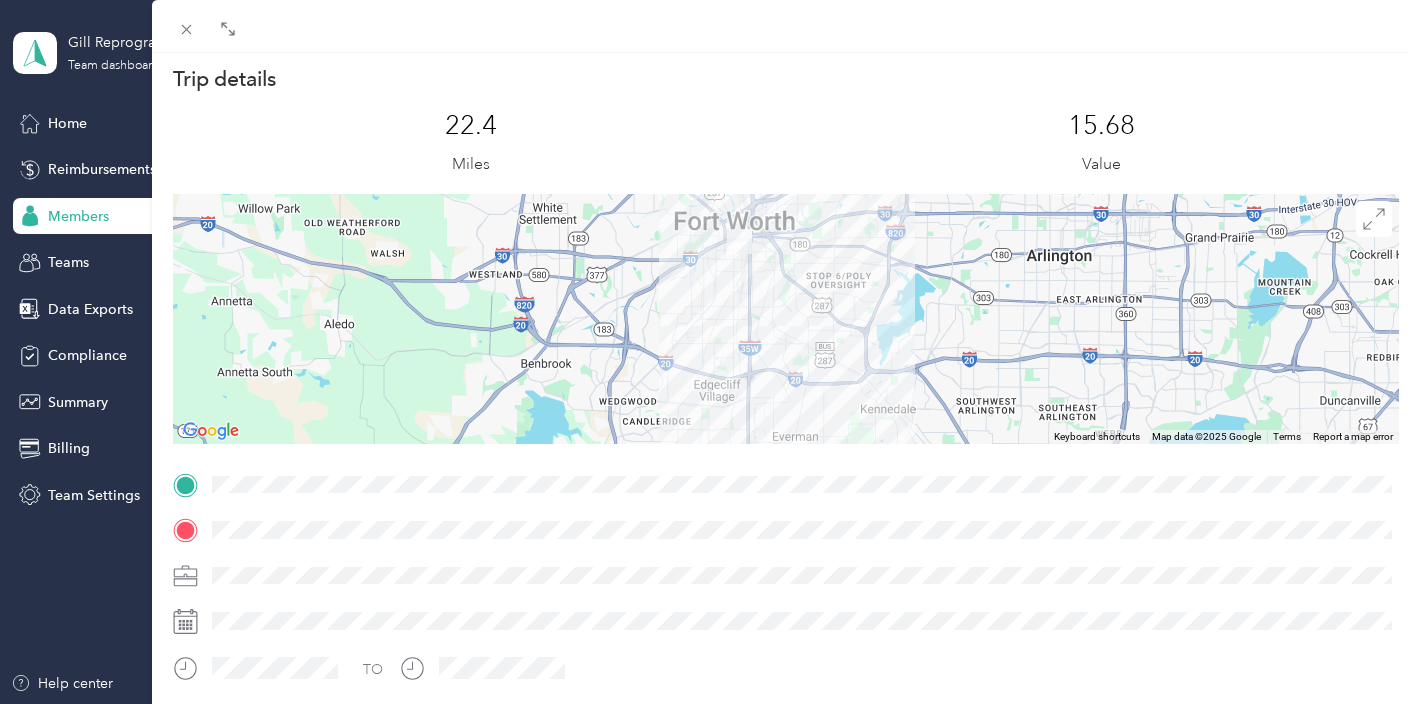 click on "BACK Paul Vasquez Trips Trip details Trip details This trip cannot be edited because it is either under review, approved, or paid. Contact your Team Manager to edit it. 22.4 Miles 15.68 Value  ← Move left → Move right ↑ Move up ↓ Move down + Zoom in - Zoom out Home Jump left by 75% End Jump right by 75% Page Up Jump up by 75% Page Down Jump down by 75% Keyboard shortcuts Map Data Map data ©2025 Google Map data ©2025 Google 5 km  Click to toggle between metric and imperial units Terms Report a map error TO" at bounding box center [710, 352] 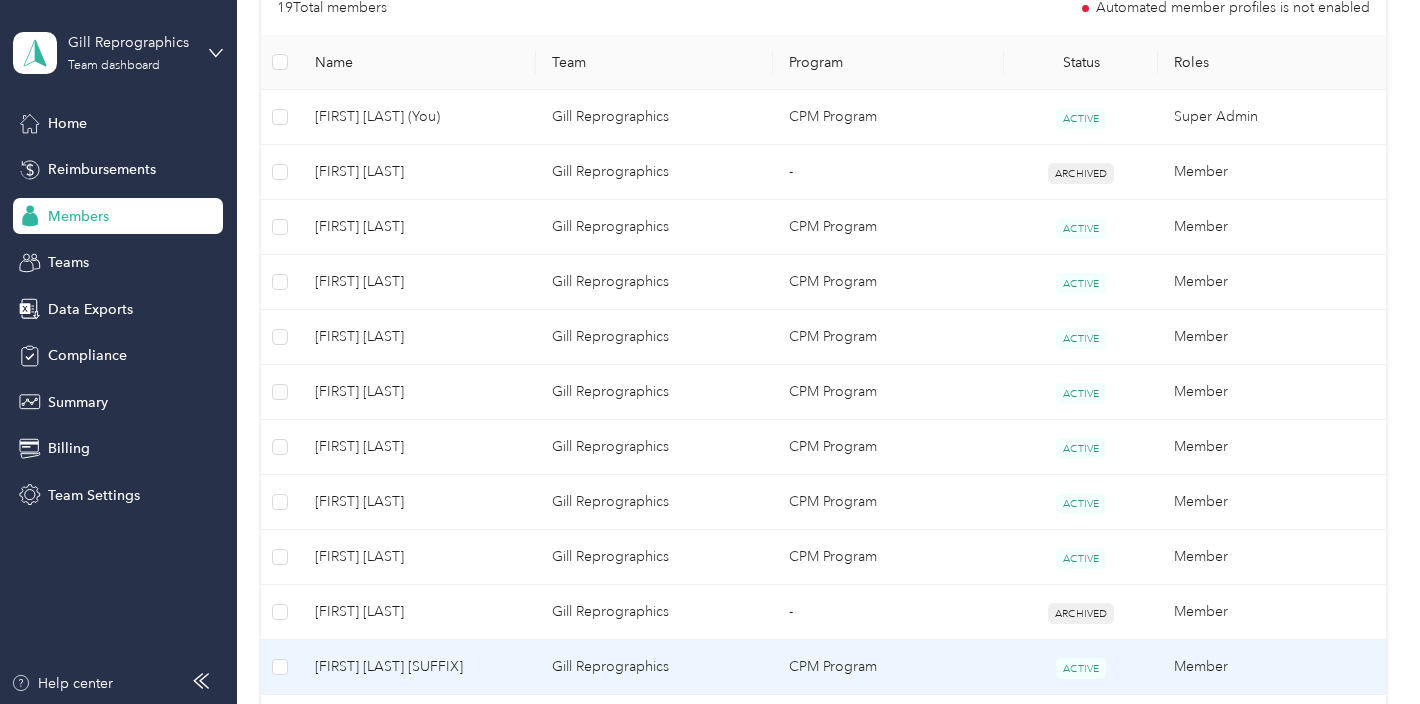 scroll, scrollTop: 488, scrollLeft: 0, axis: vertical 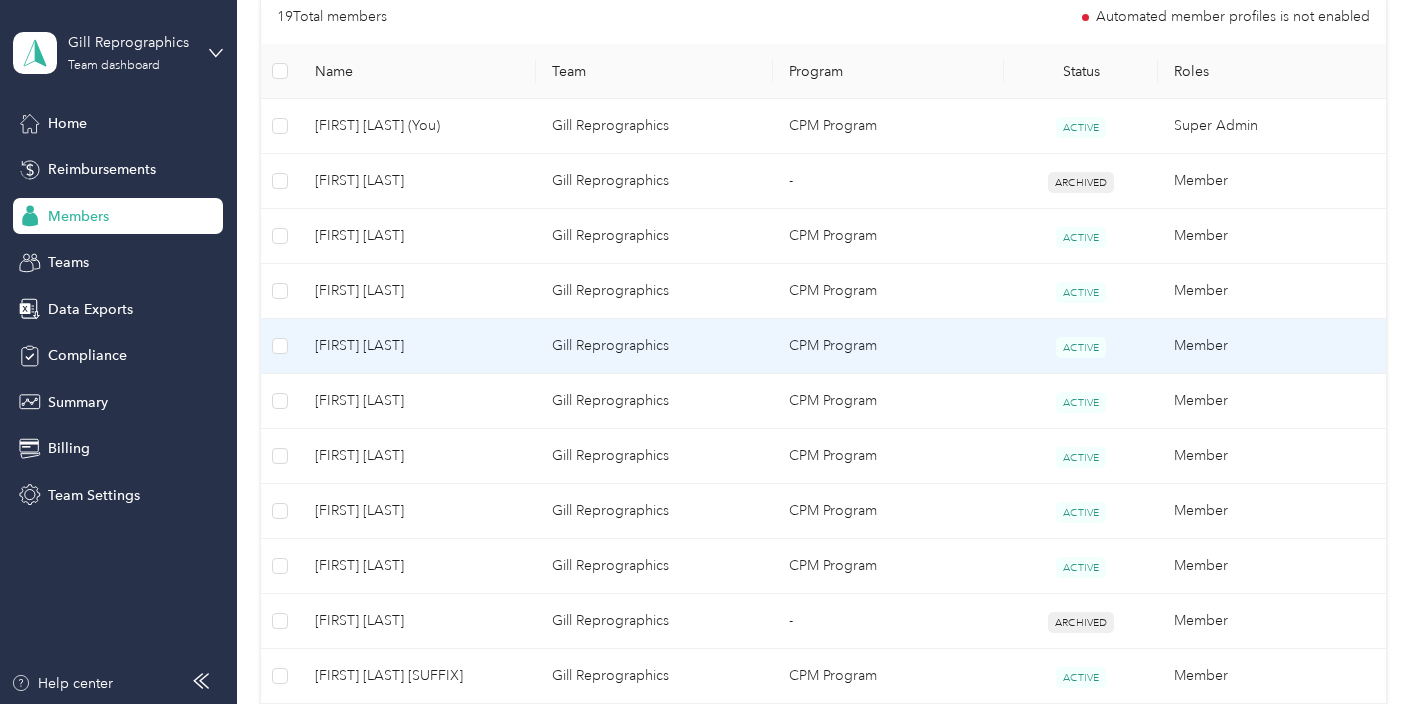 click on "David Lara" at bounding box center (417, 346) 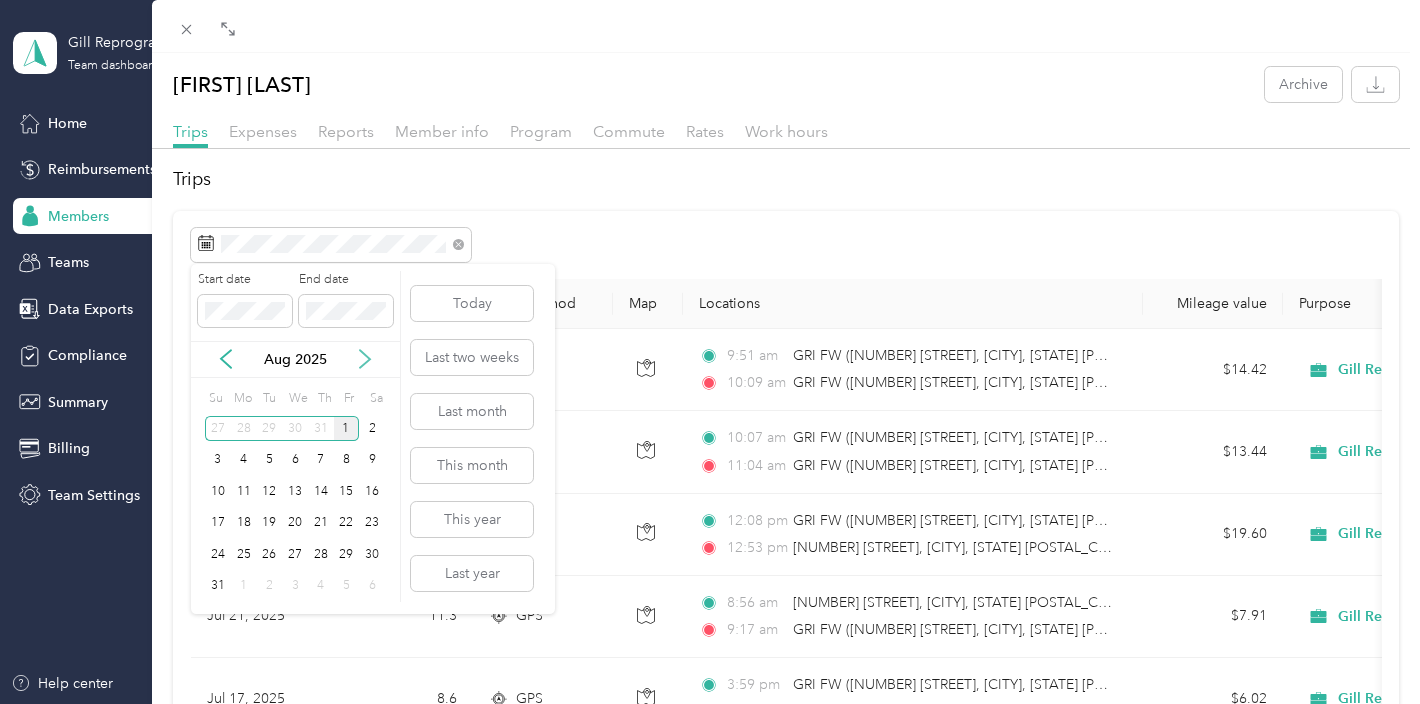 click 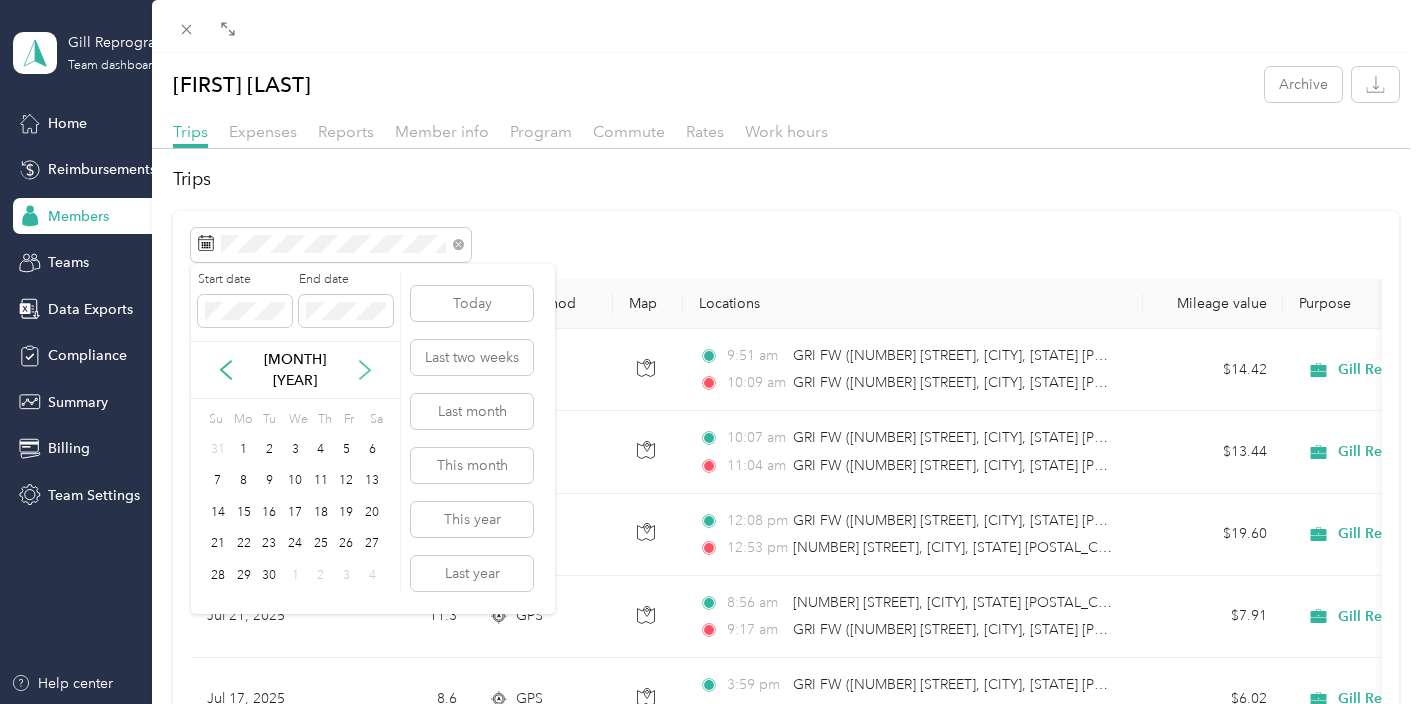 click 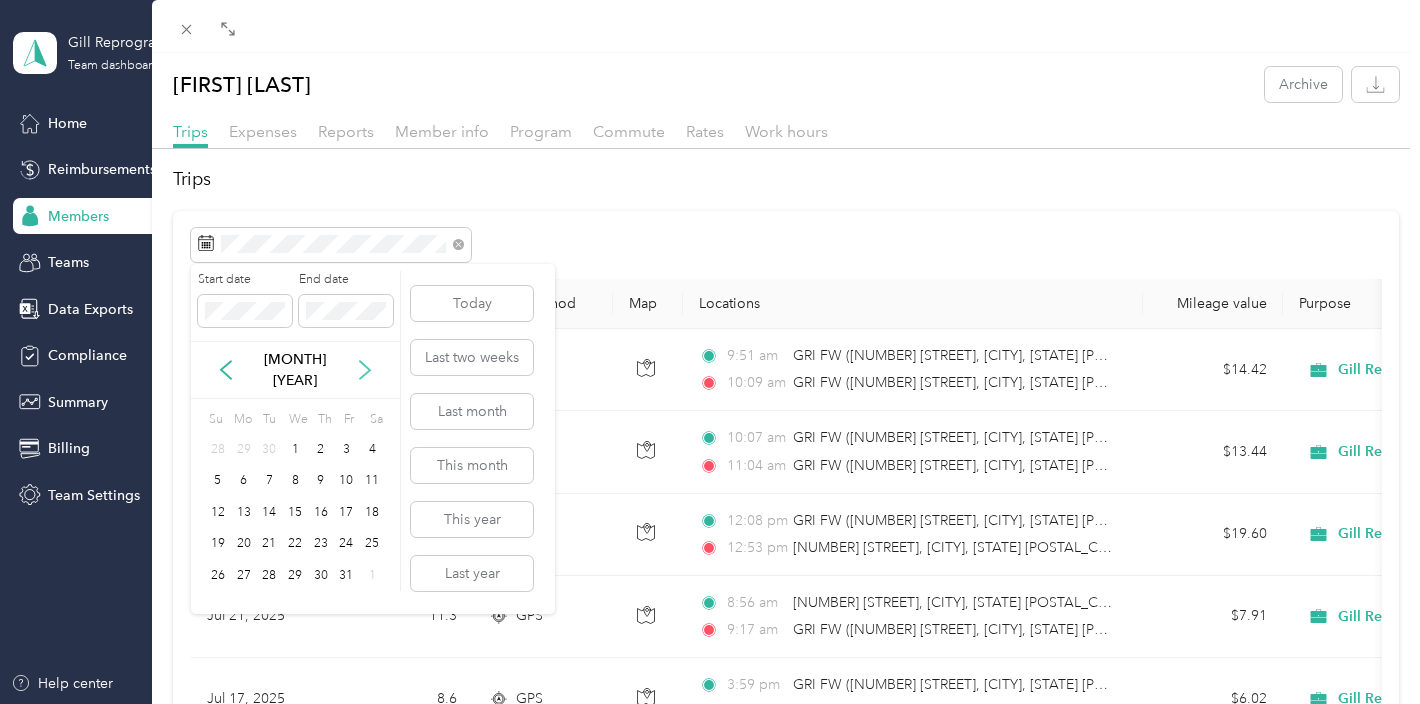 click 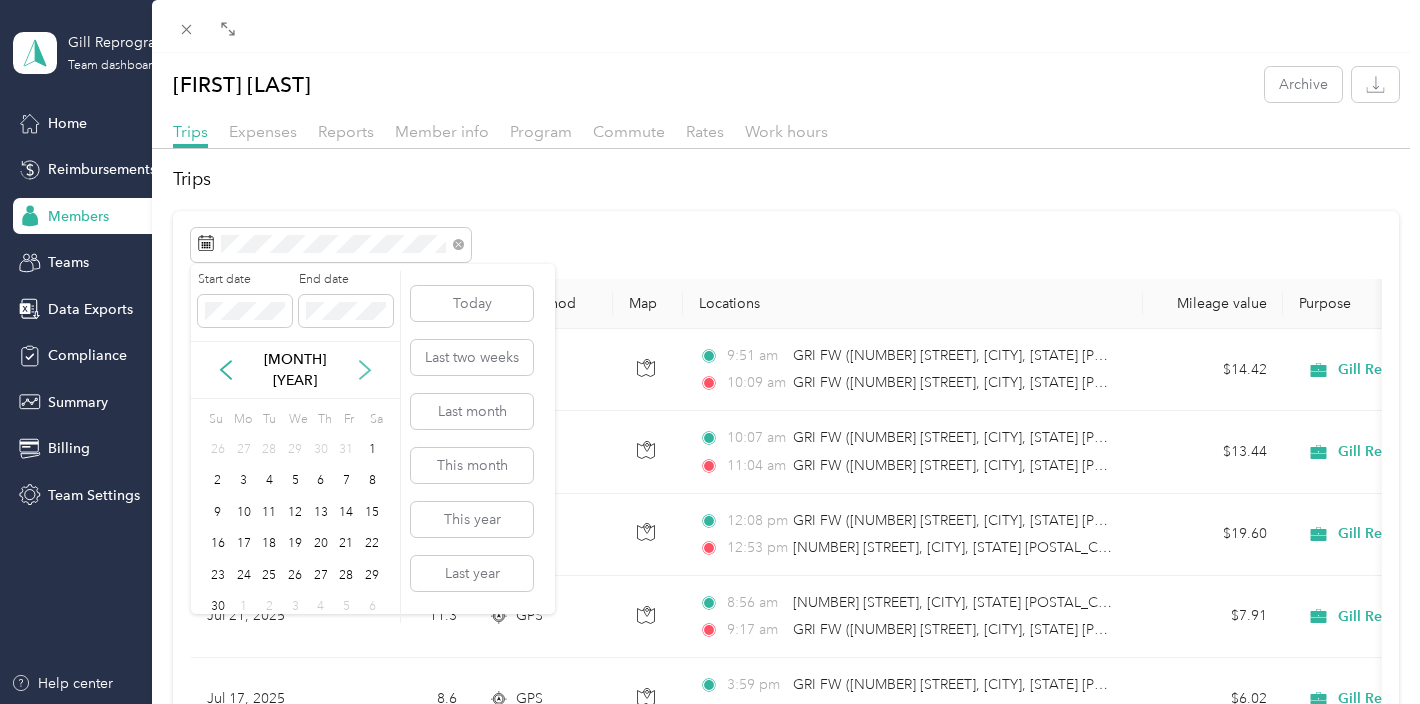 click 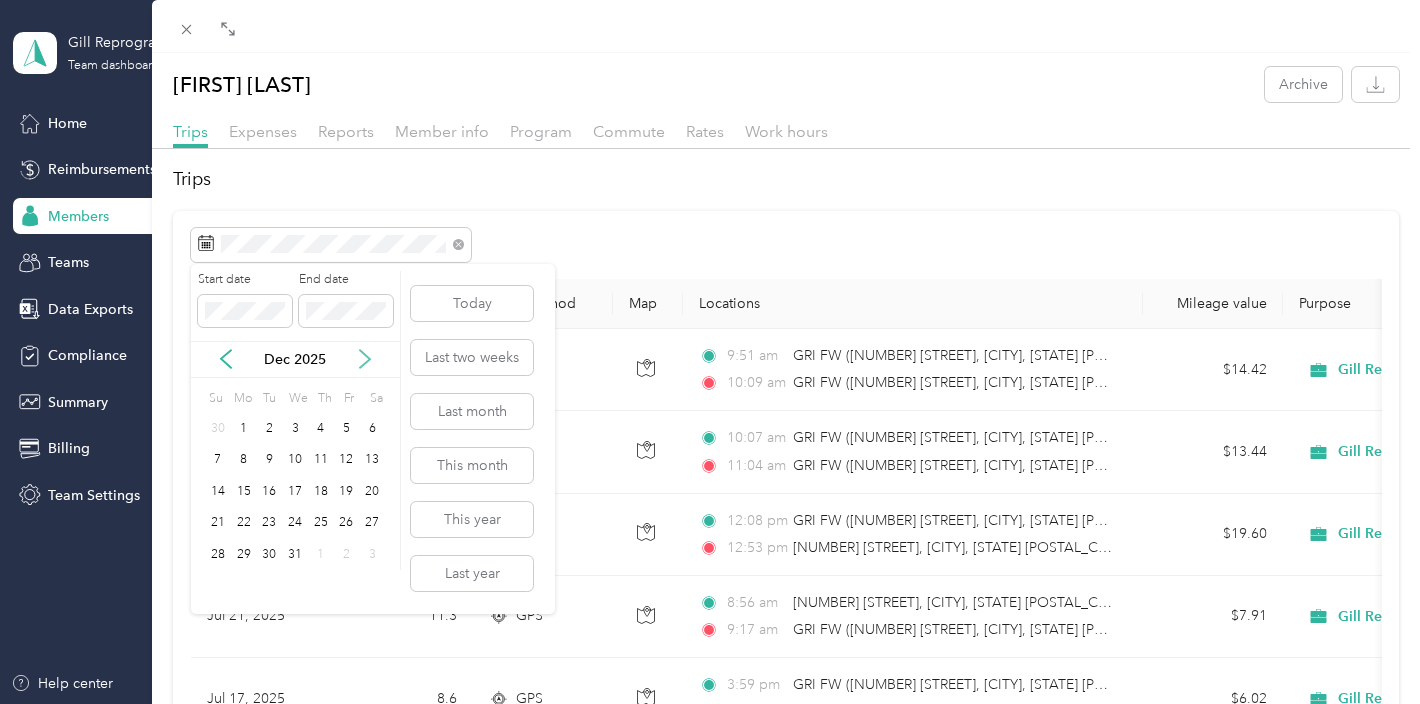 click 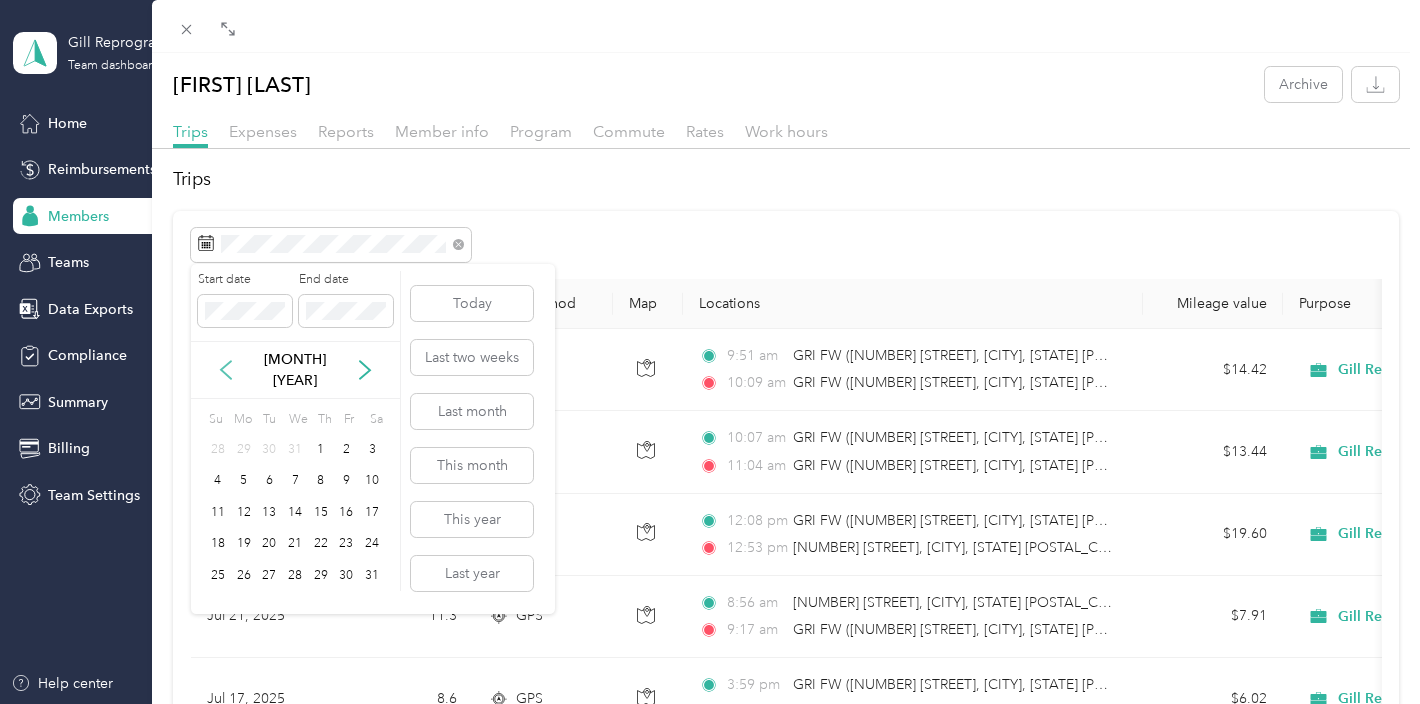 click 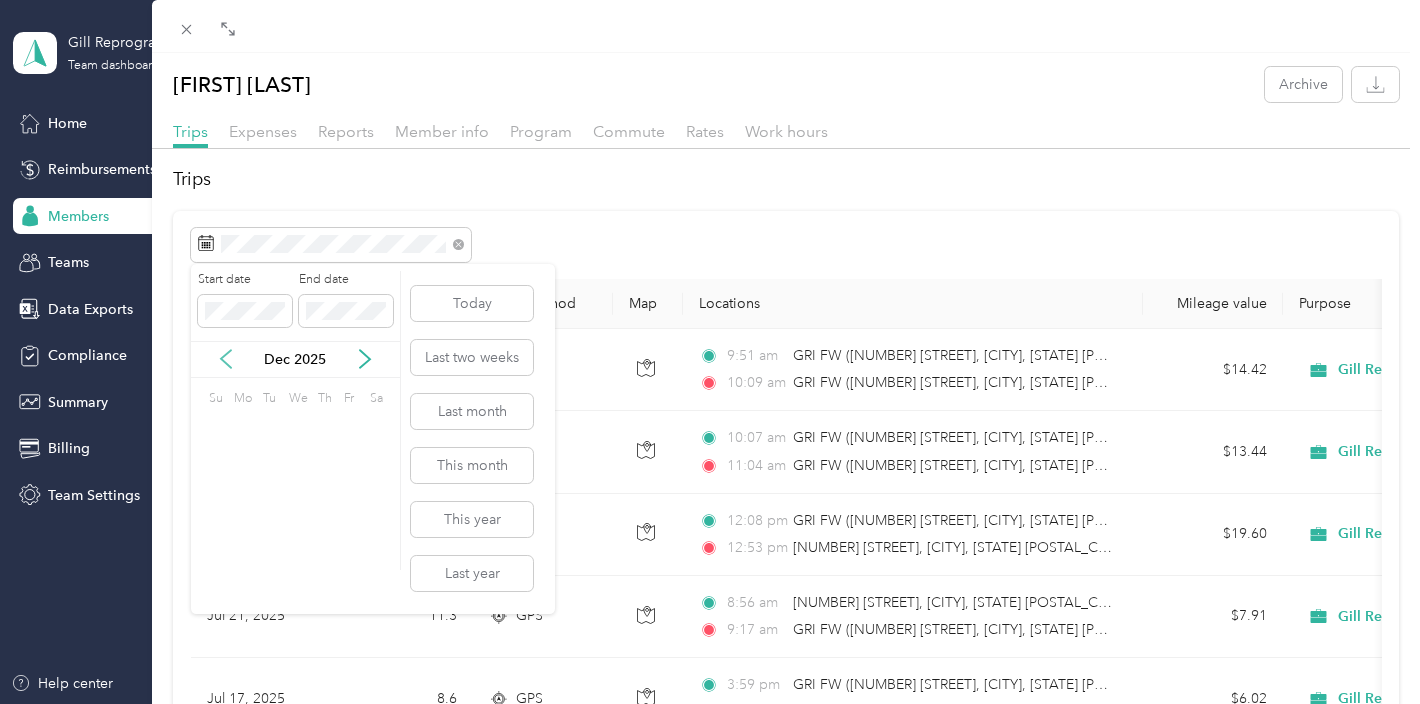 click 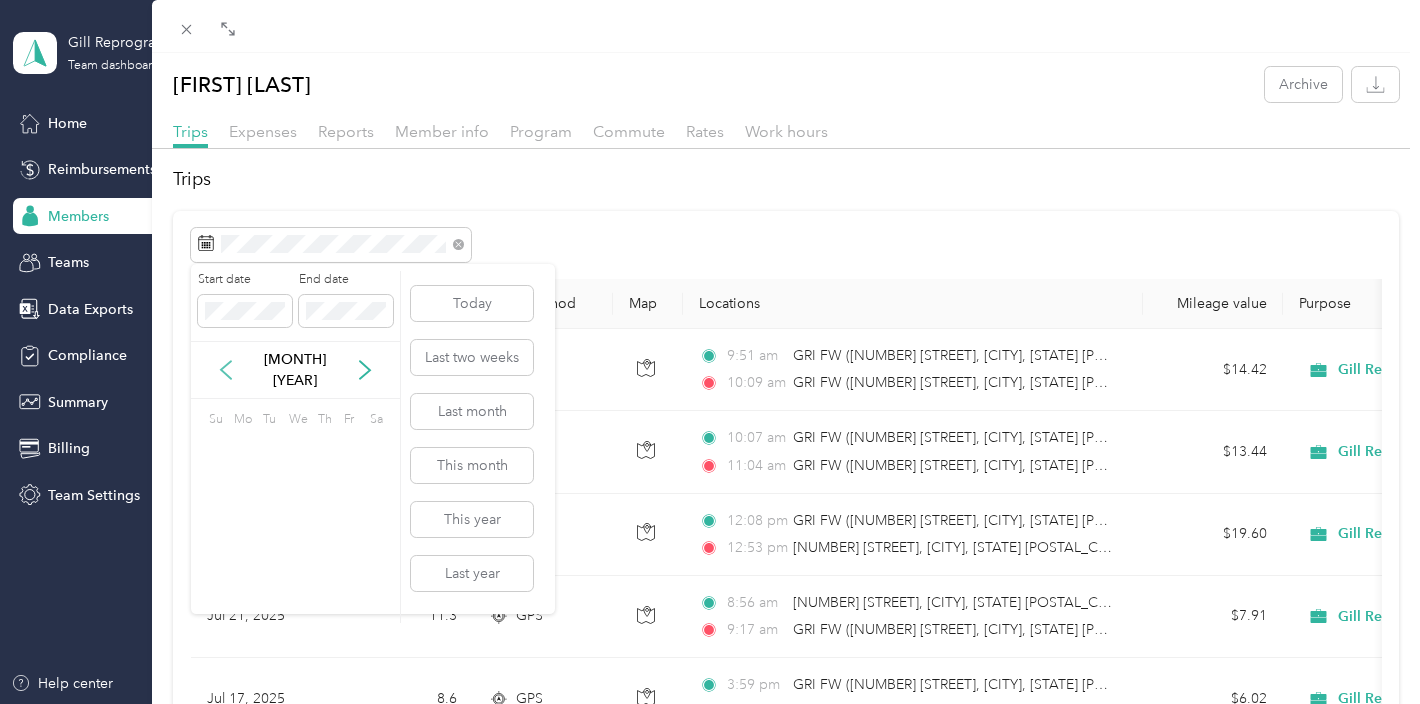 click 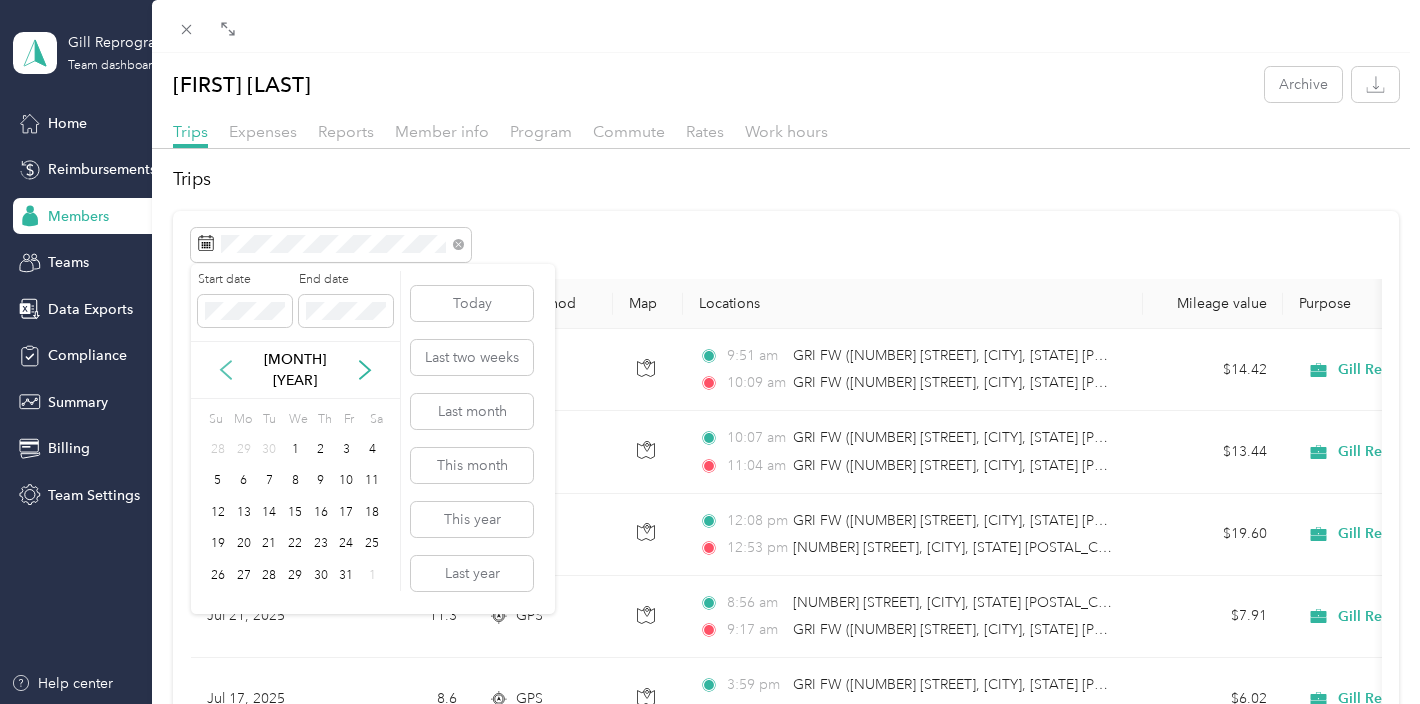 click 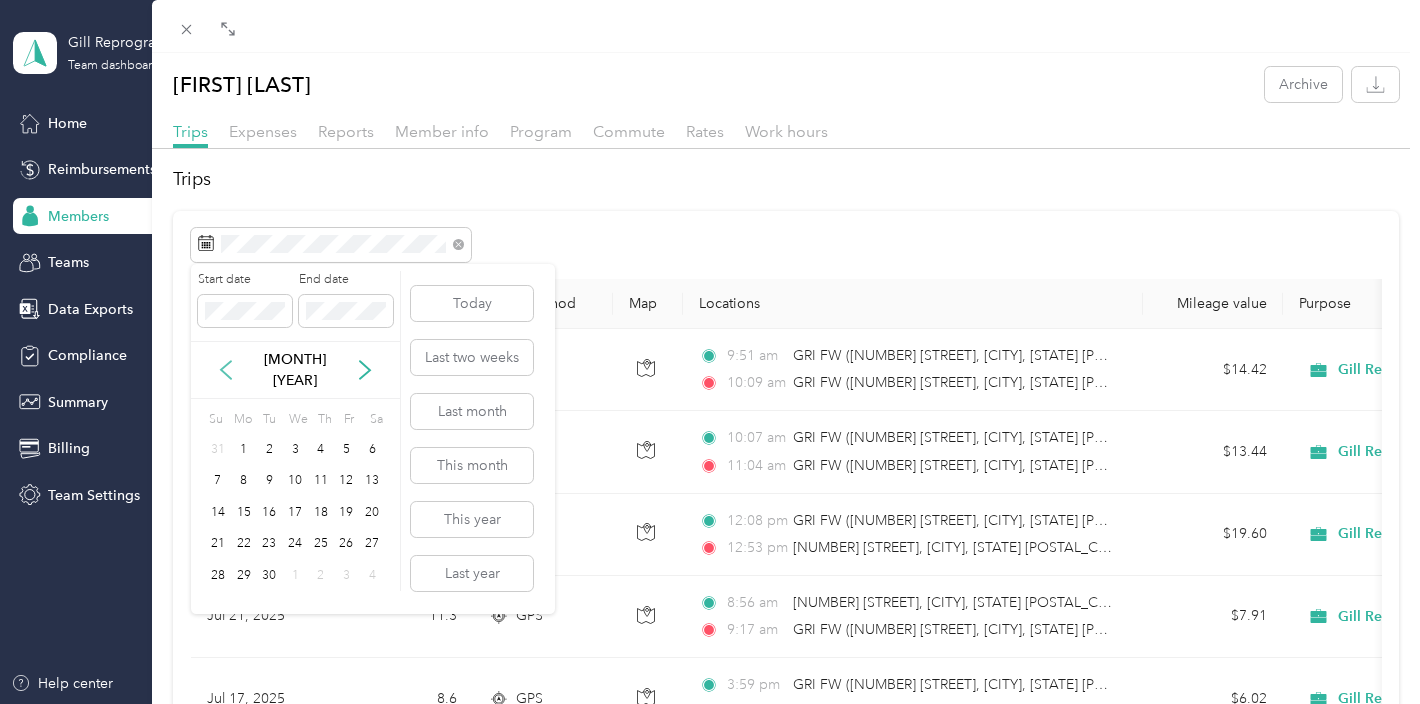 click 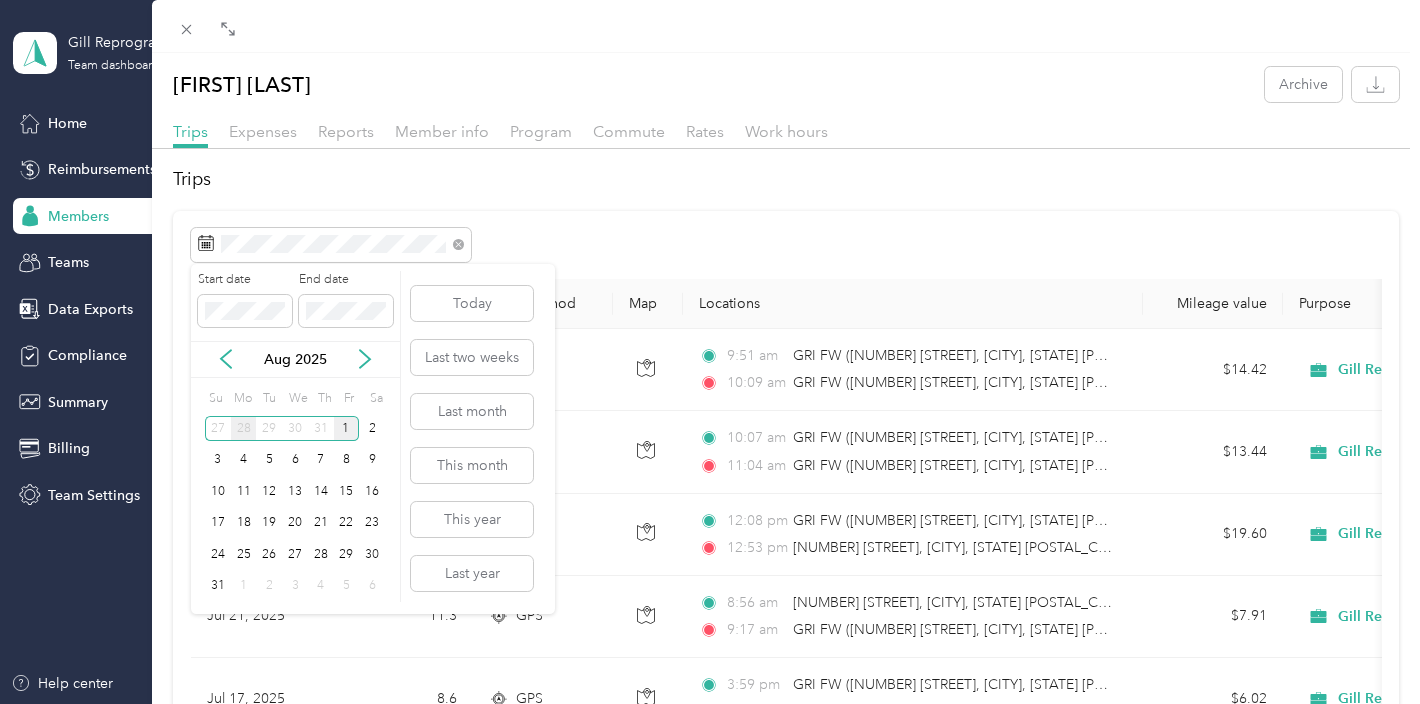 click on "28" at bounding box center [244, 428] 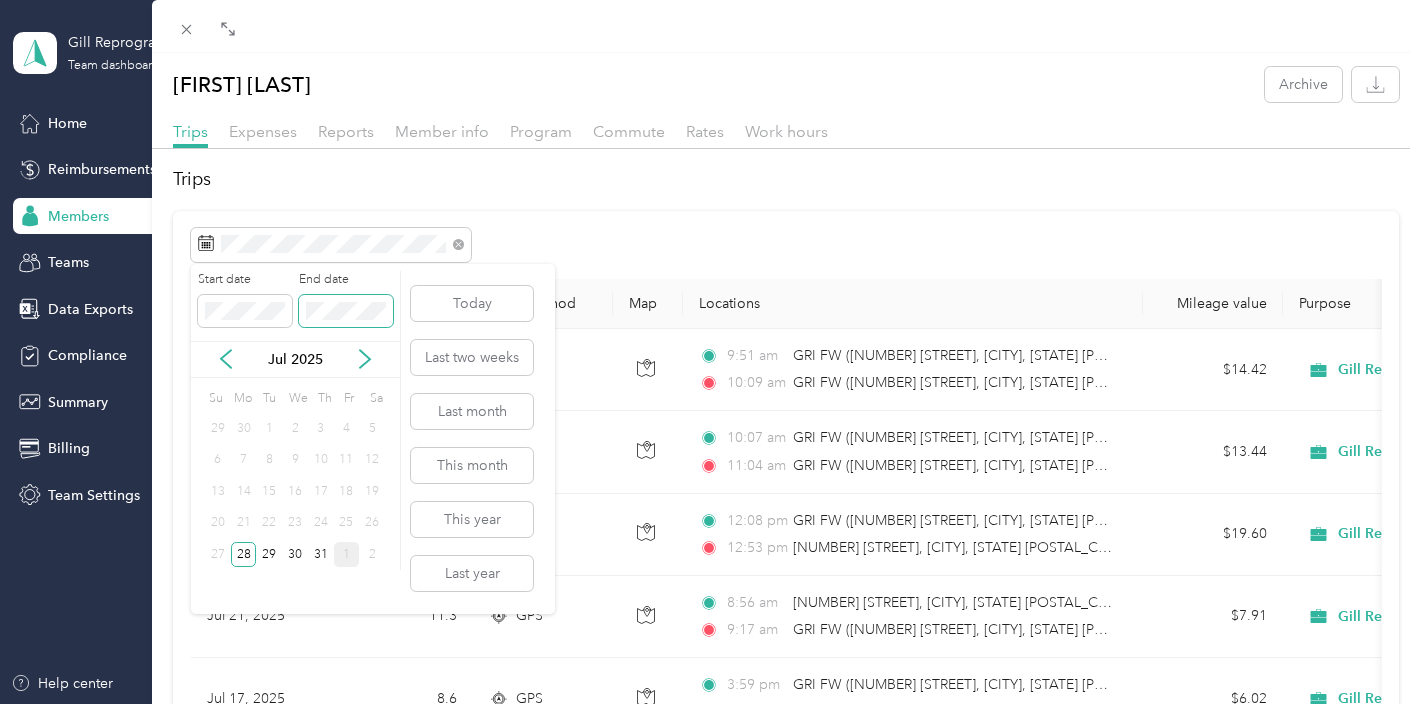 click at bounding box center [346, 311] 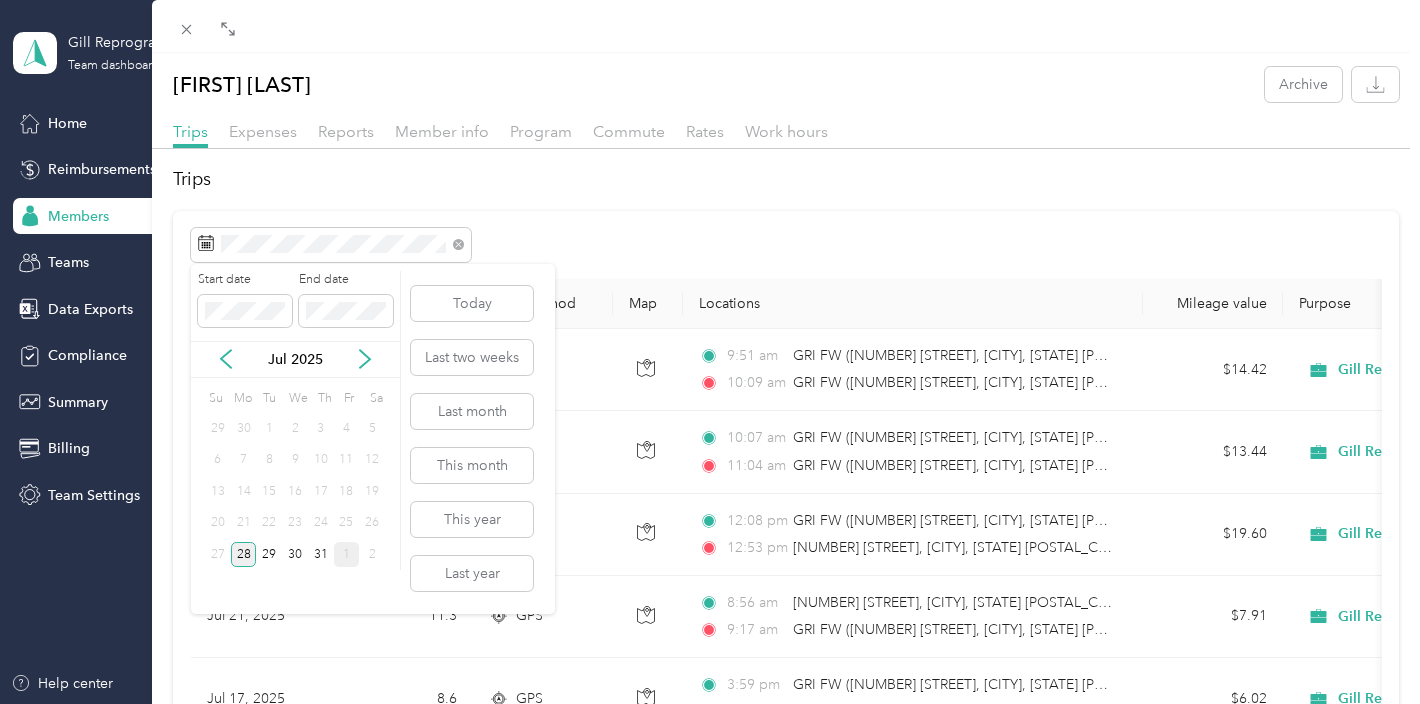 click on "28" at bounding box center [244, 554] 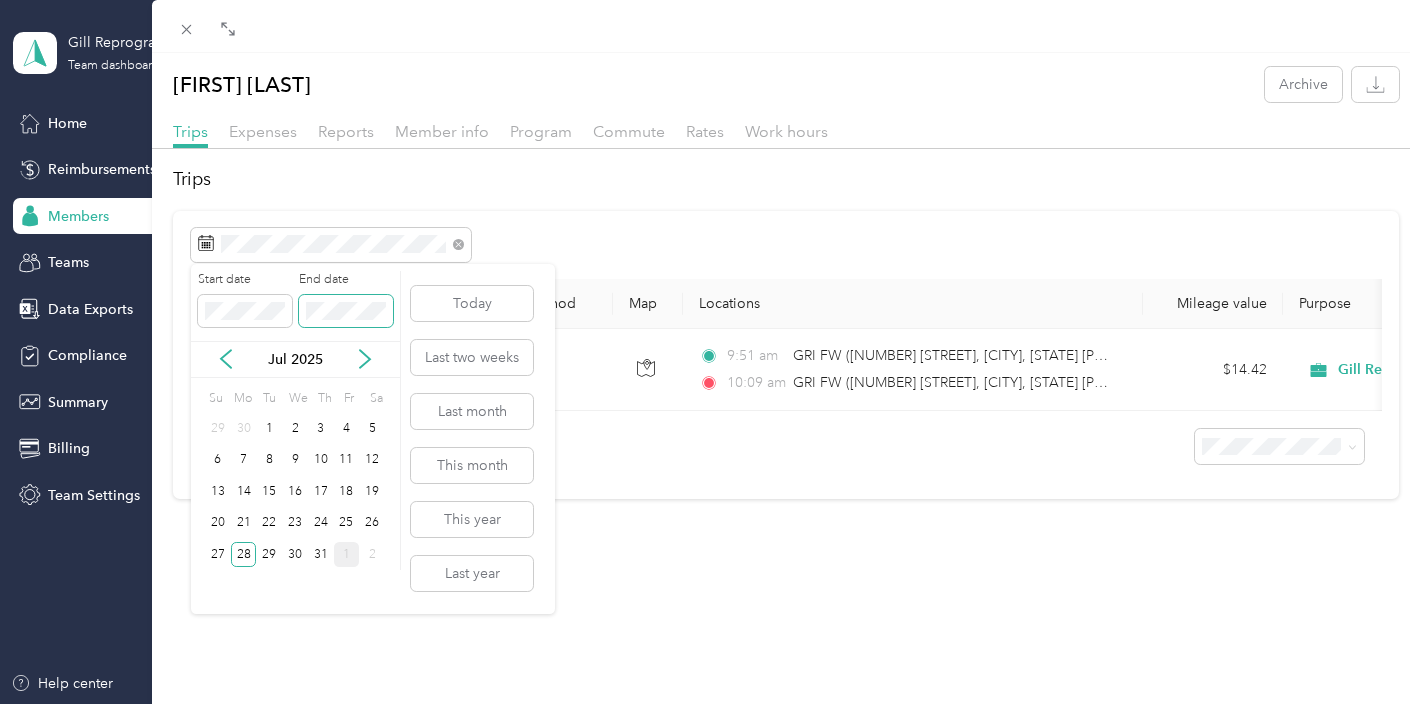click on "Start date   End date" at bounding box center (295, 306) 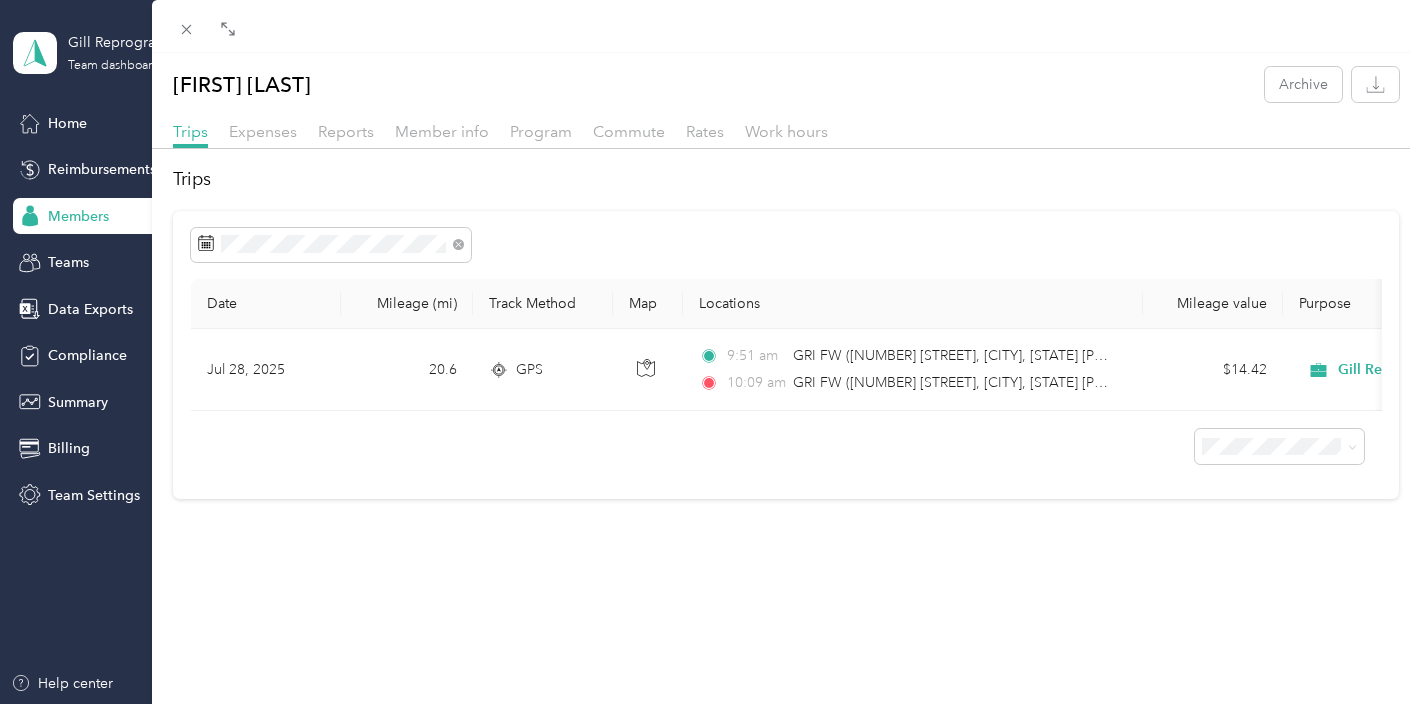 click on "David Lara Archive Trips Expenses Reports Member info Program Commute Rates Work hours Trips Date Mileage (mi) Track Method Map Locations Mileage value Purpose               Jul 28, 2025 20.6 GPS 9:51 am GRI FW (126 S Main St, Fort Worth, TX 76104, USA, Tarrant County, Texas) 10:09 am GRI FW (126 S Main St, Fort Worth, TX 76104, USA, Tarrant County, Texas) $14.42 Gill Reprographics" at bounding box center (786, 405) 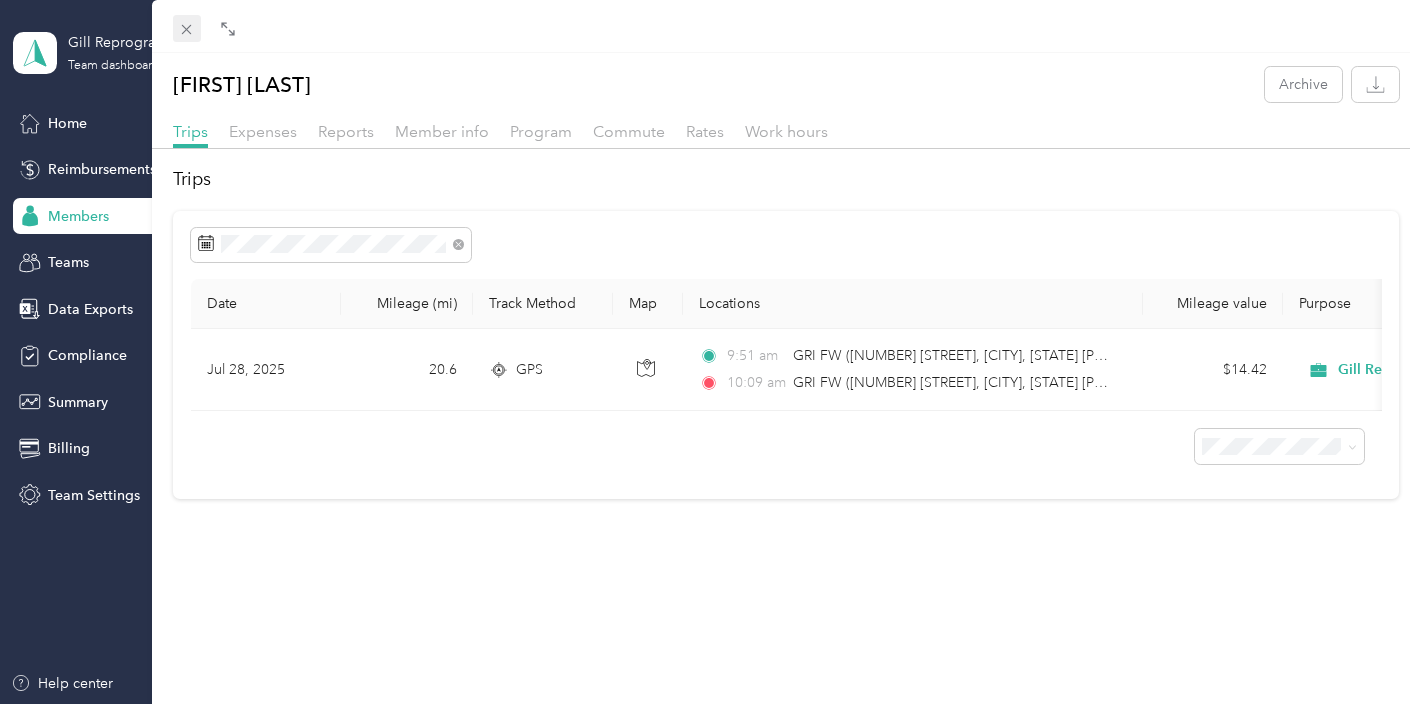click 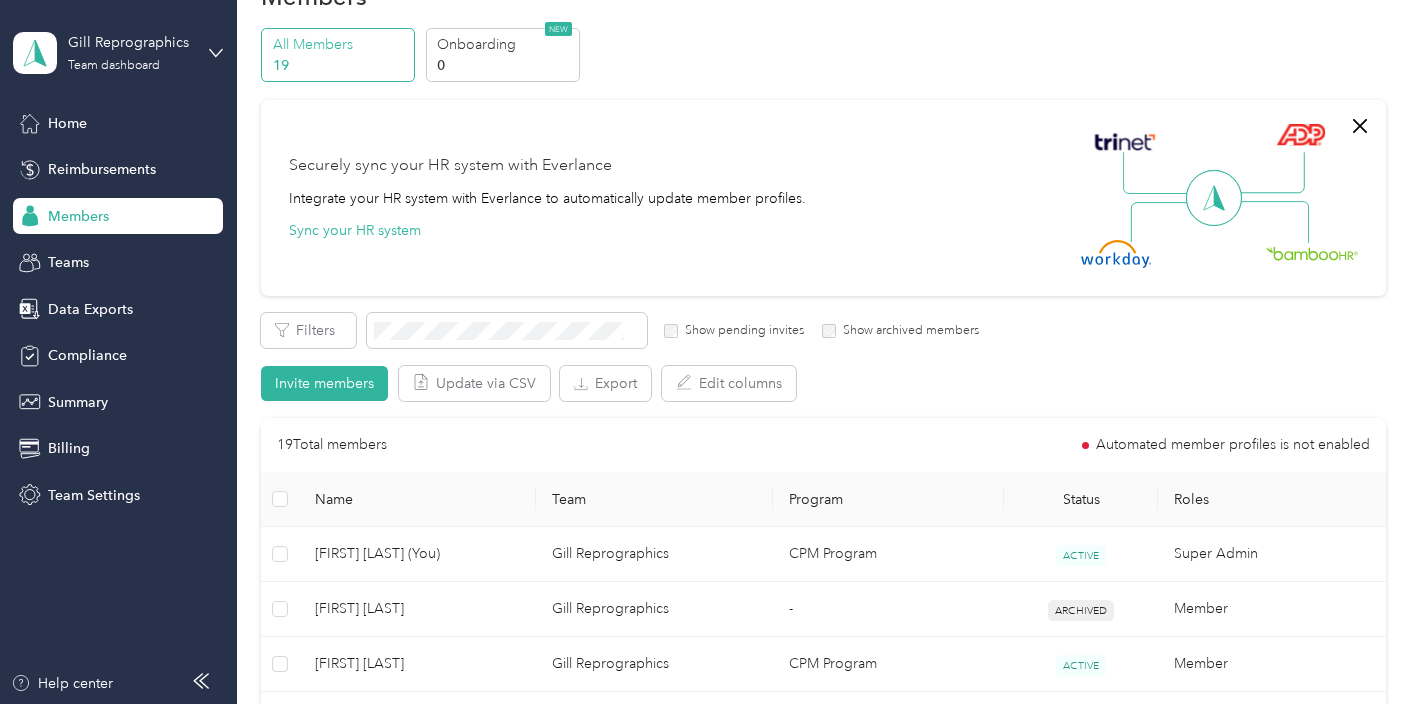 scroll, scrollTop: 0, scrollLeft: 0, axis: both 